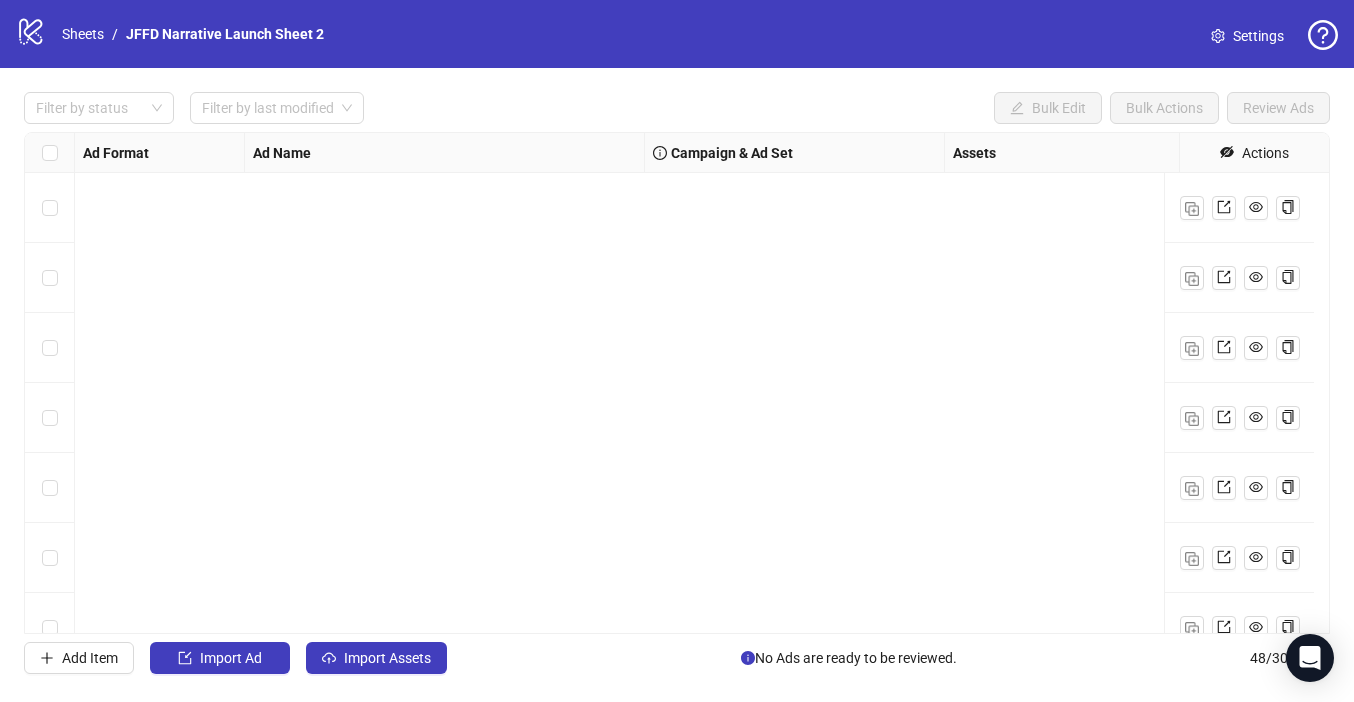 scroll, scrollTop: 0, scrollLeft: 0, axis: both 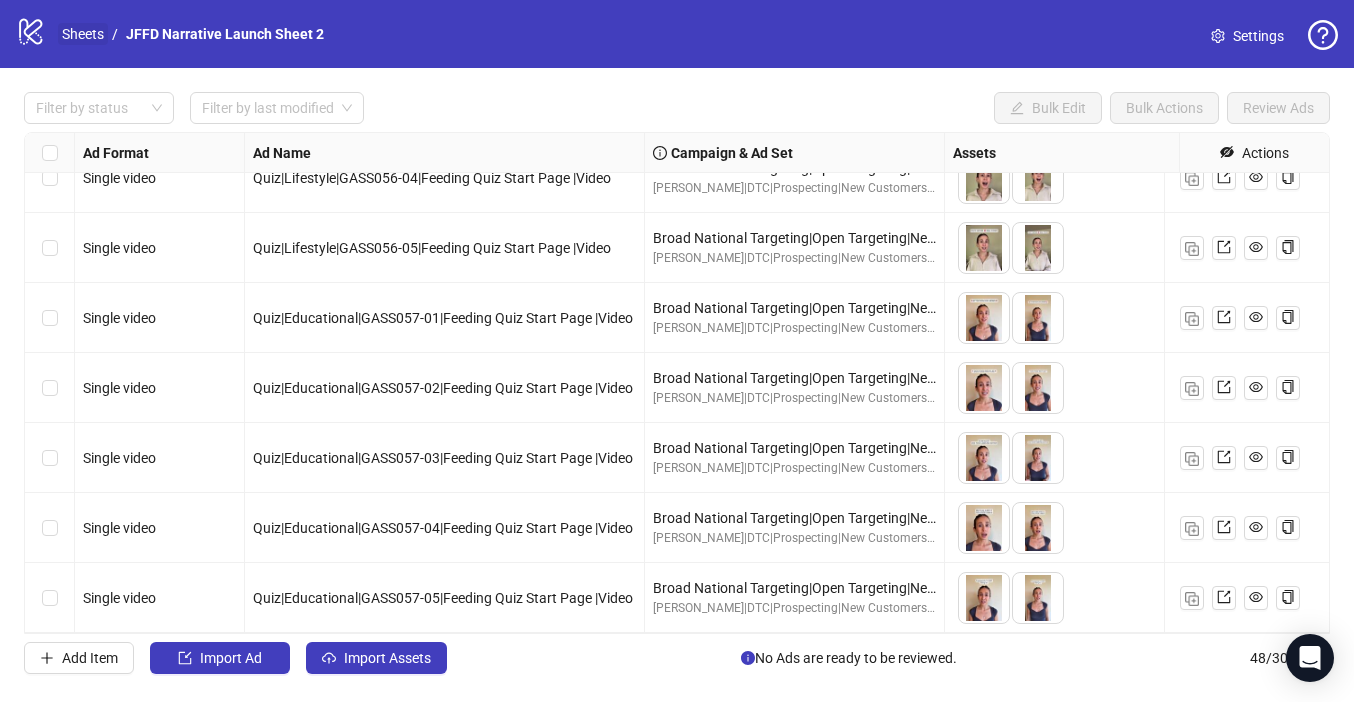 click on "Sheets" at bounding box center (83, 34) 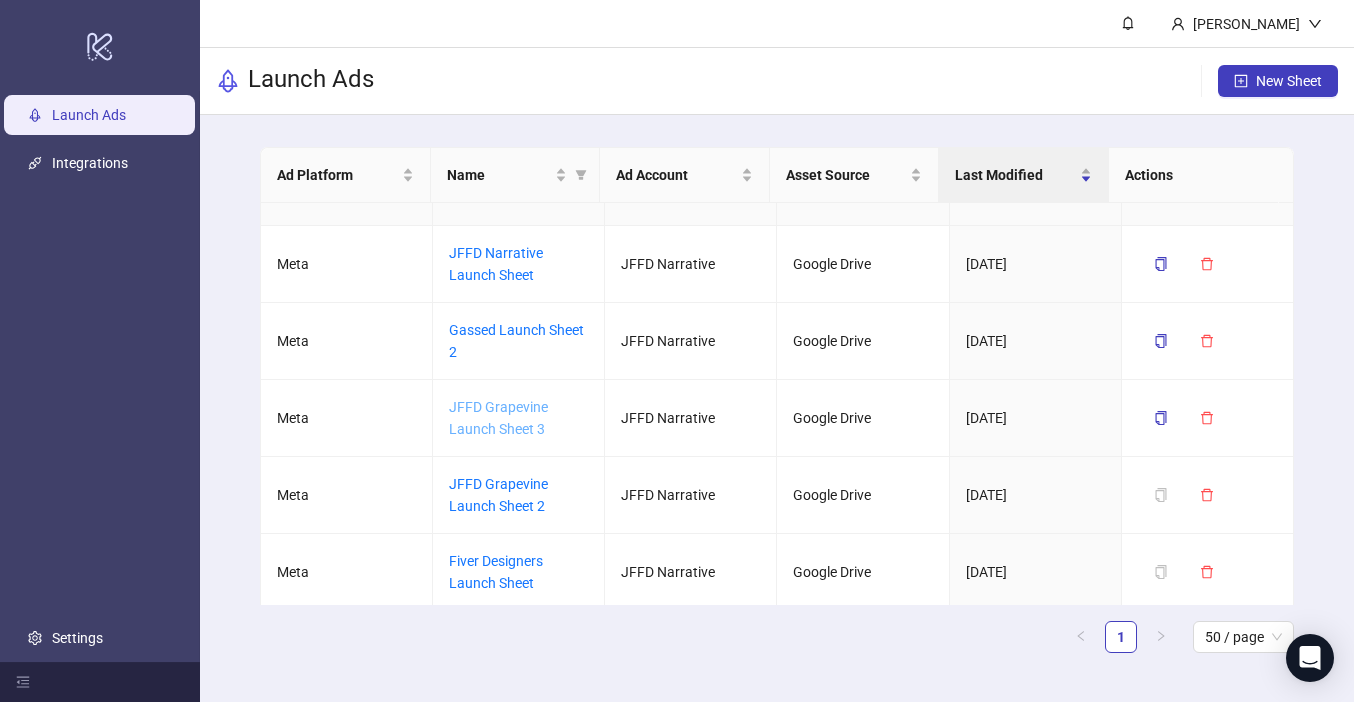 scroll, scrollTop: 212, scrollLeft: 0, axis: vertical 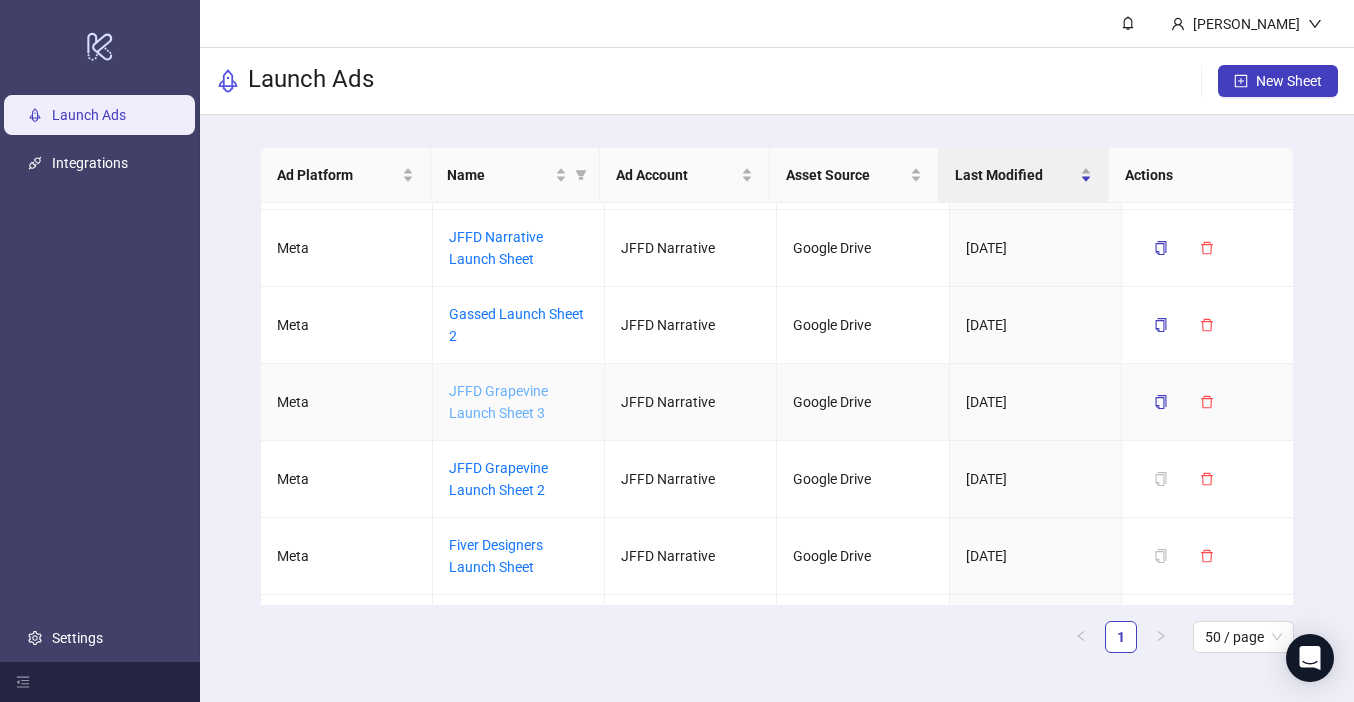 click on "JFFD Grapevine Launch Sheet 3" at bounding box center [498, 402] 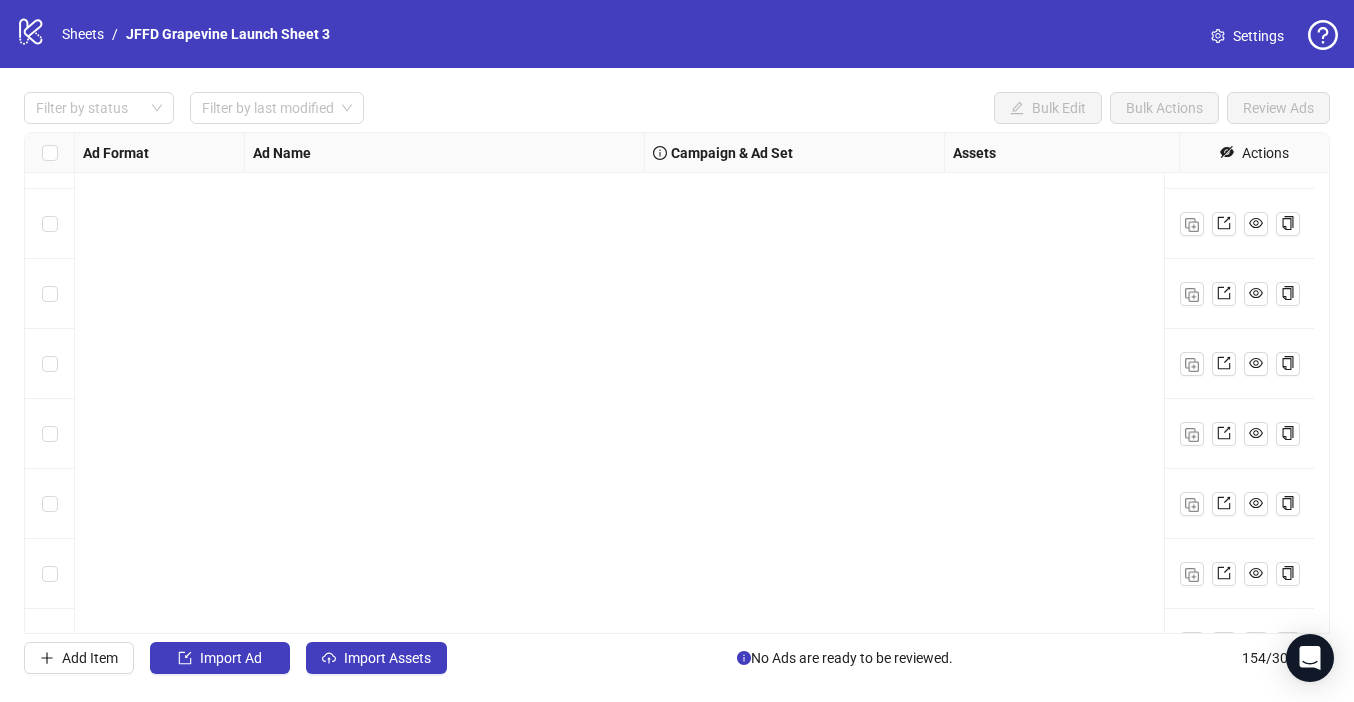 scroll, scrollTop: 10335, scrollLeft: 0, axis: vertical 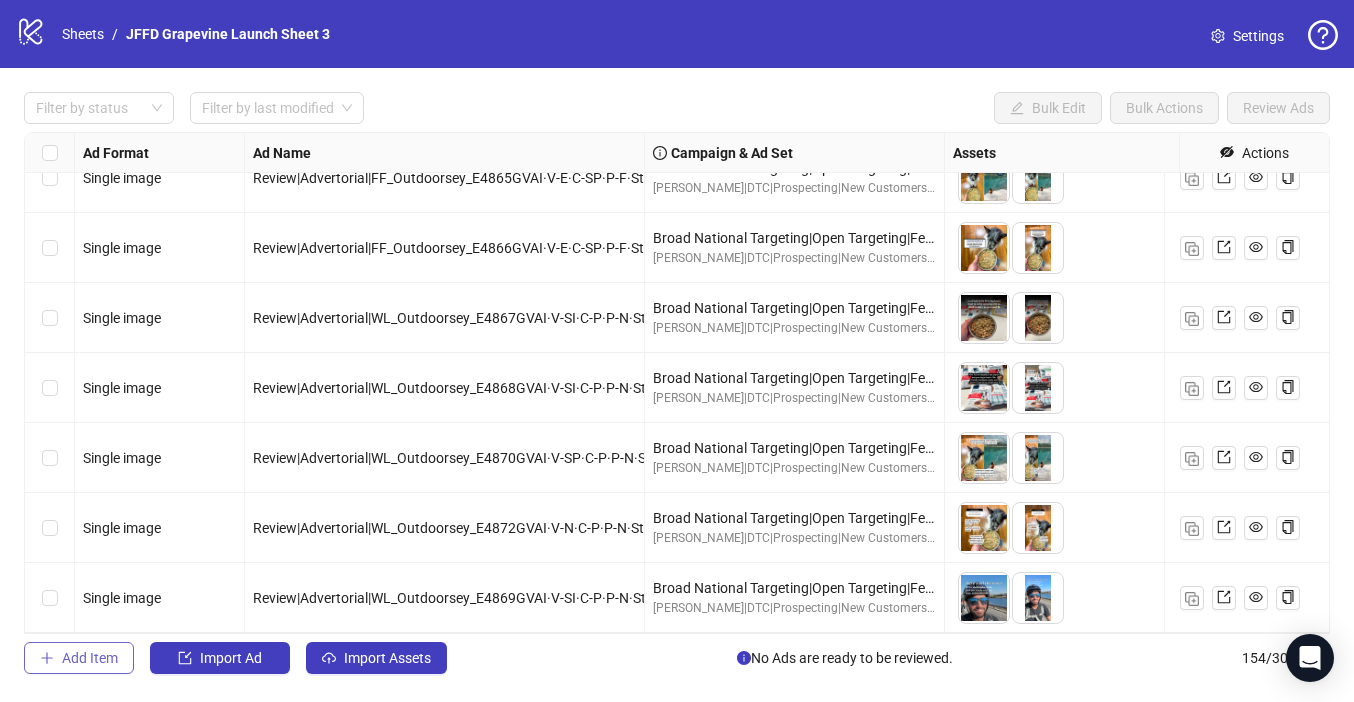 click on "Add Item" at bounding box center [90, 658] 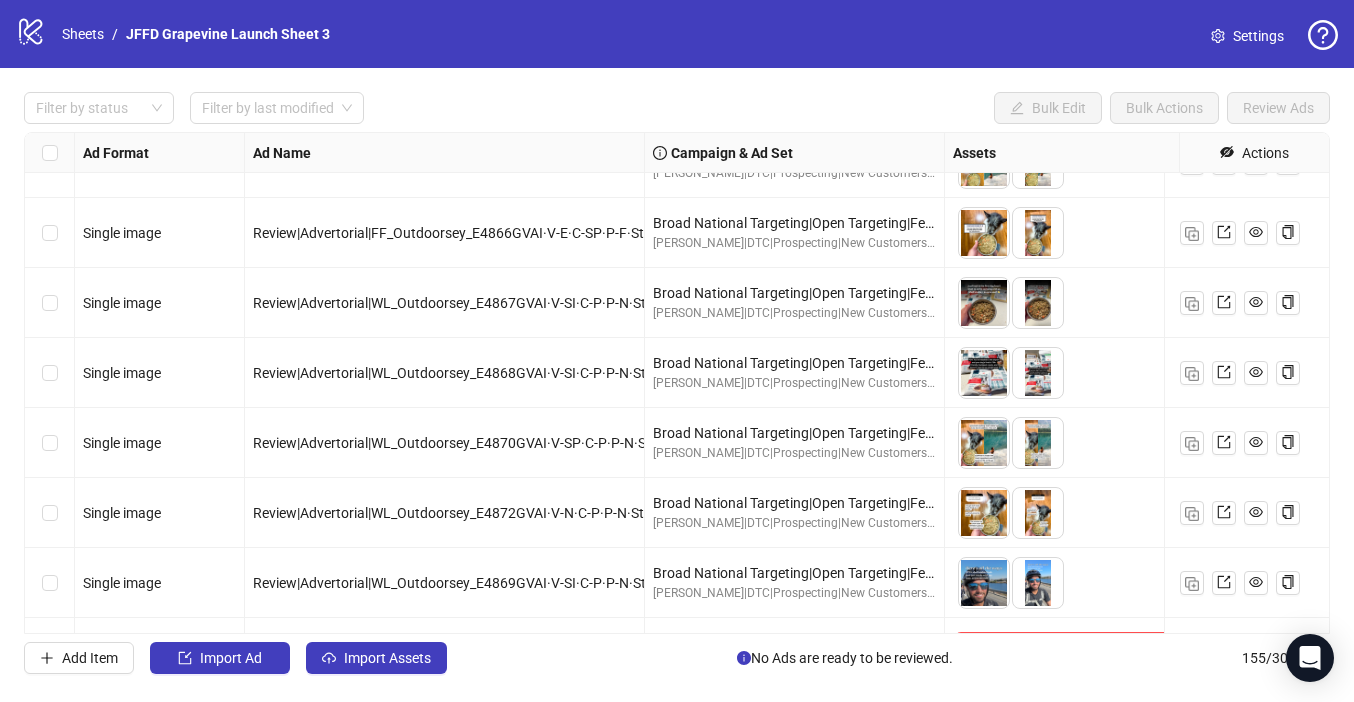 scroll, scrollTop: 10405, scrollLeft: 0, axis: vertical 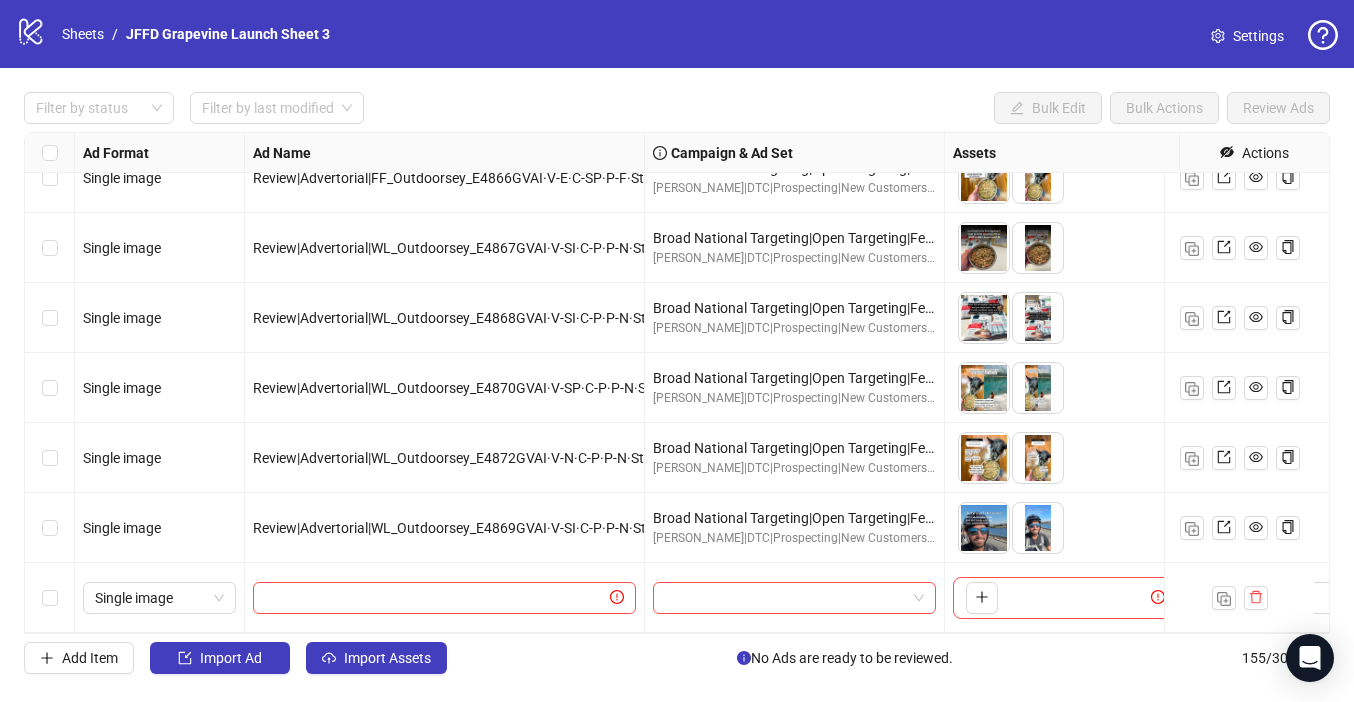 click at bounding box center [795, 598] 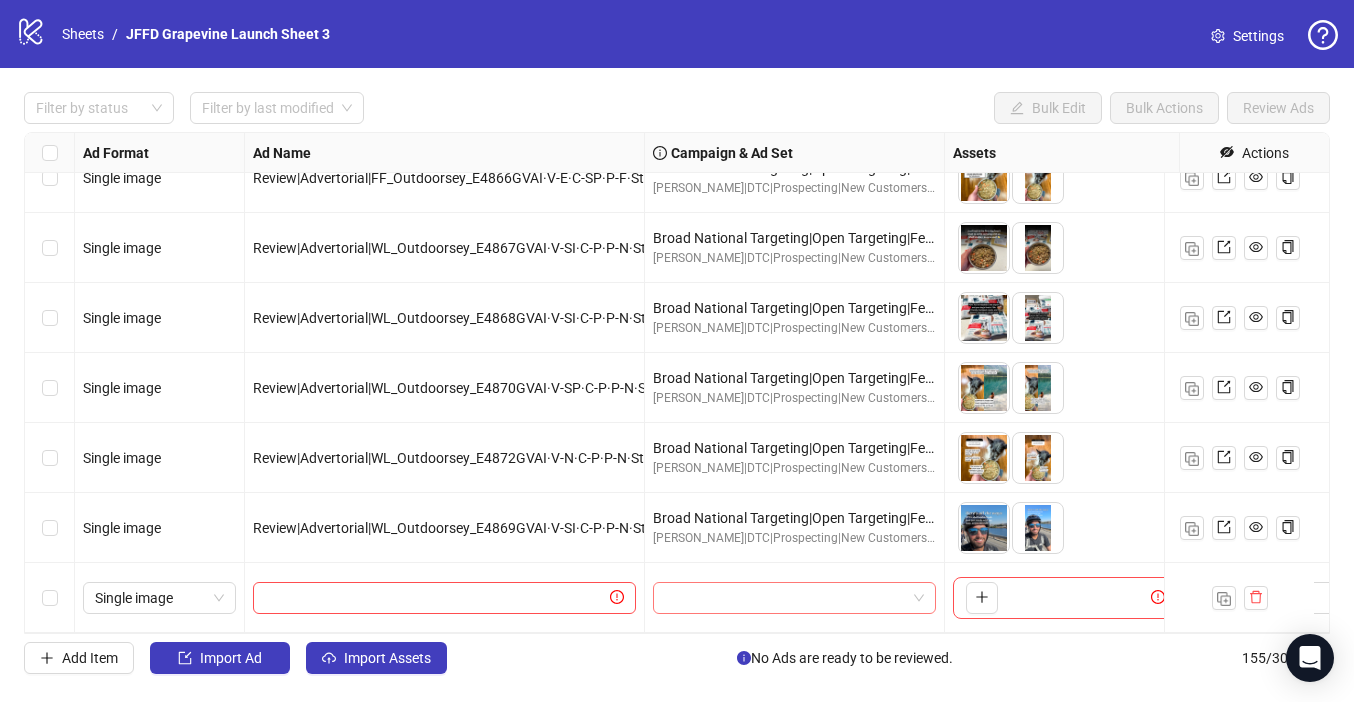 click at bounding box center (785, 598) 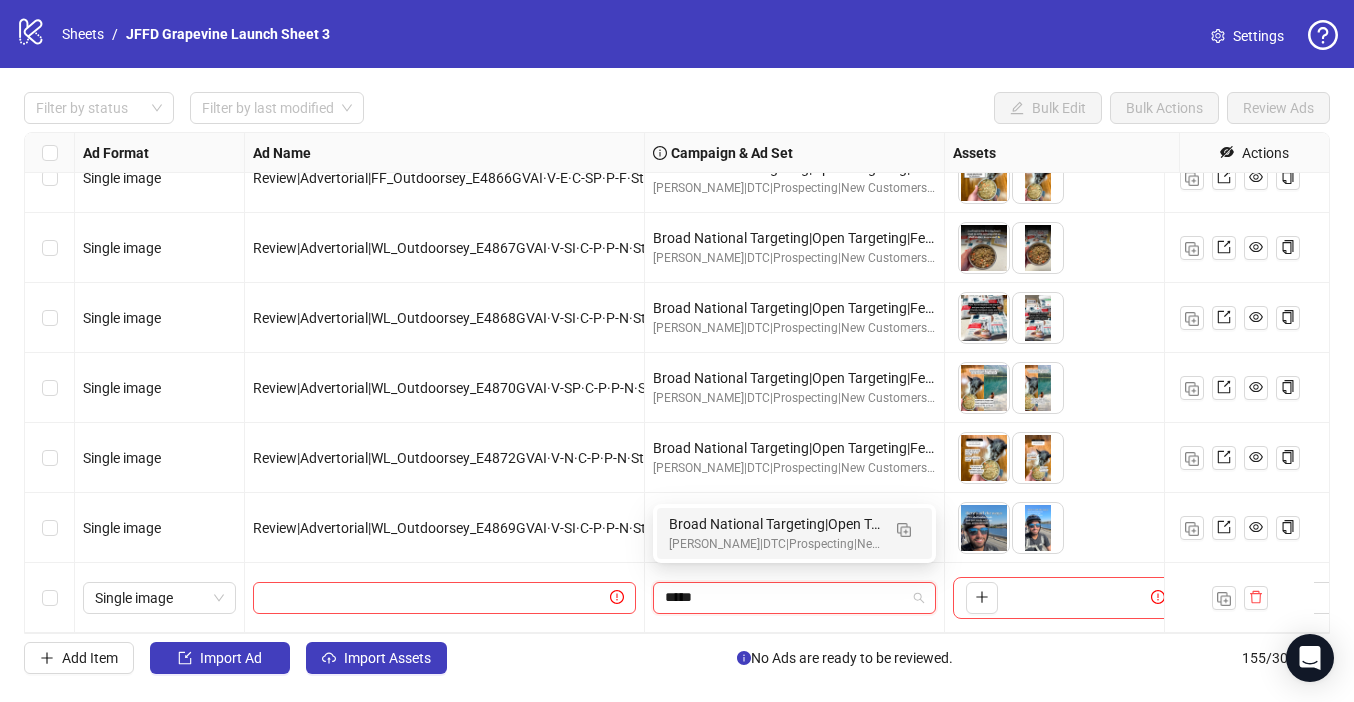 type on "******" 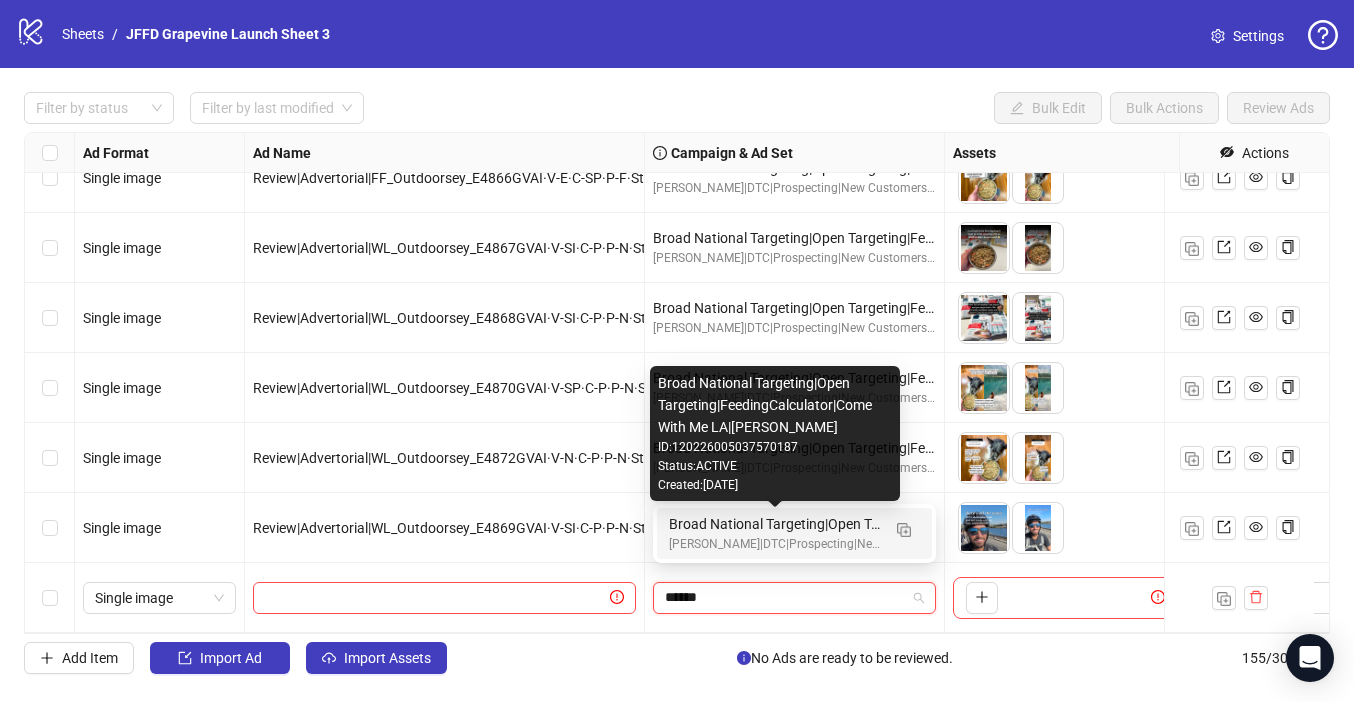 click on "Broad National Targeting|Open Targeting|FeedingCalculator|Come With Me LA|[PERSON_NAME]" at bounding box center (774, 524) 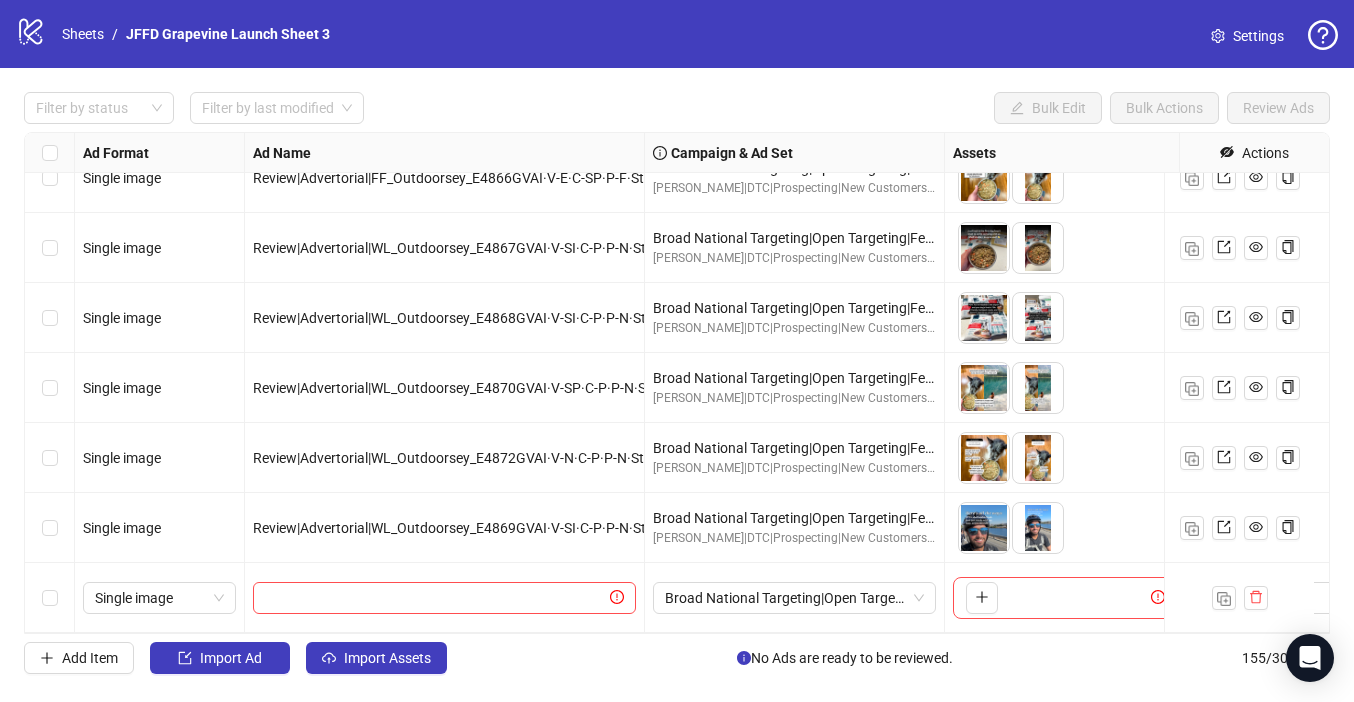 click on "Filter by status Filter by last modified Bulk Edit Bulk Actions Review Ads" at bounding box center [677, 108] 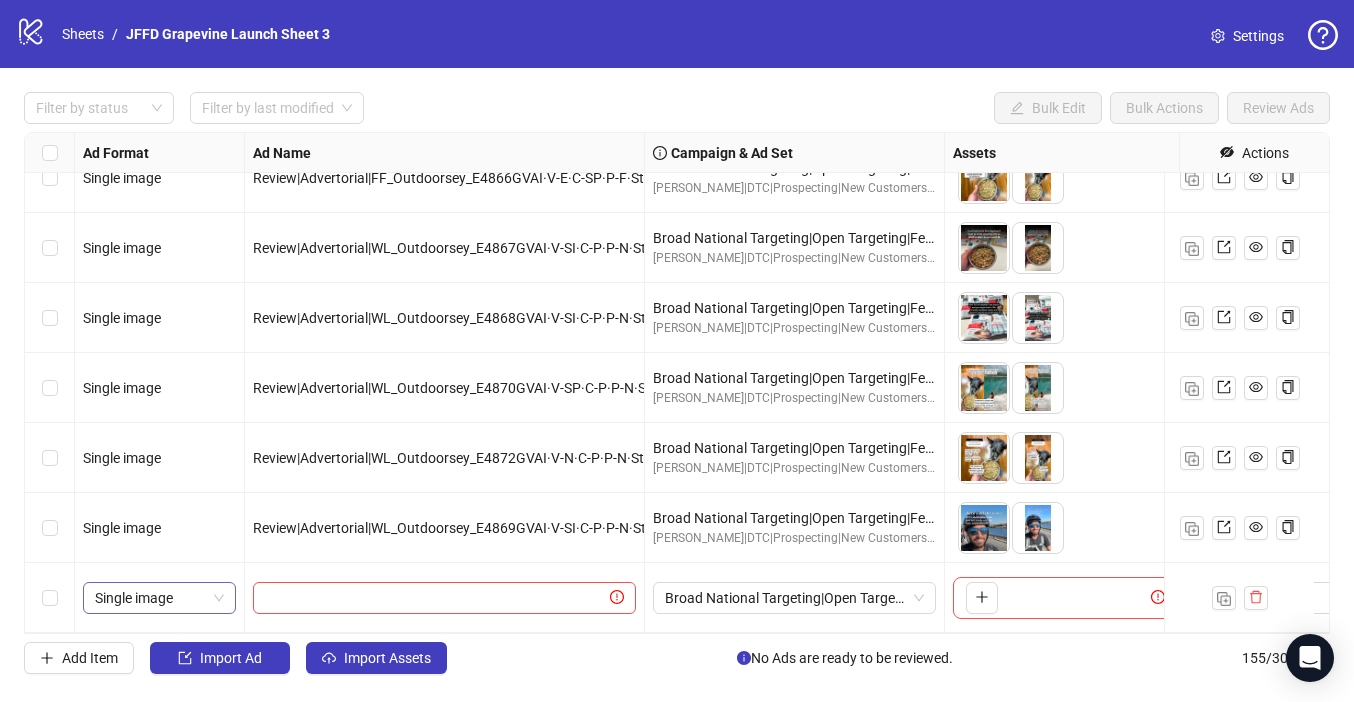 click on "Single image" at bounding box center [159, 598] 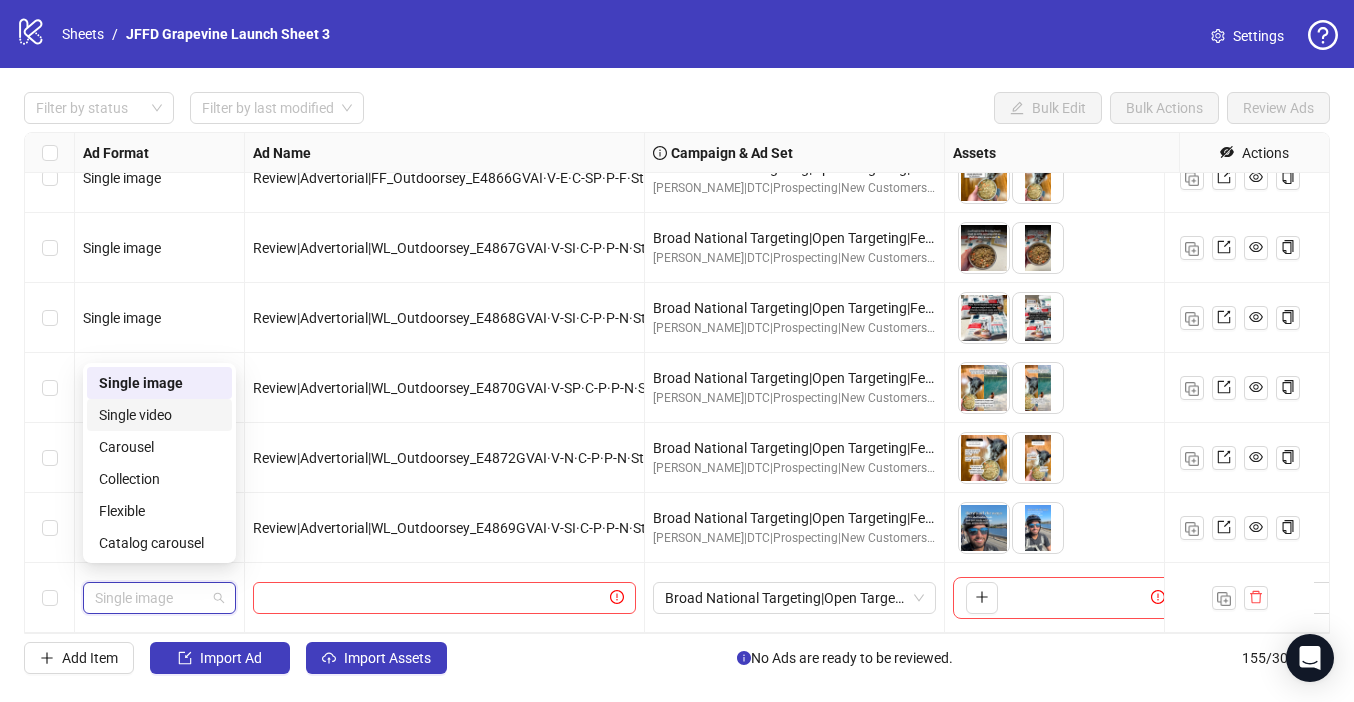 click on "Single video" at bounding box center [159, 415] 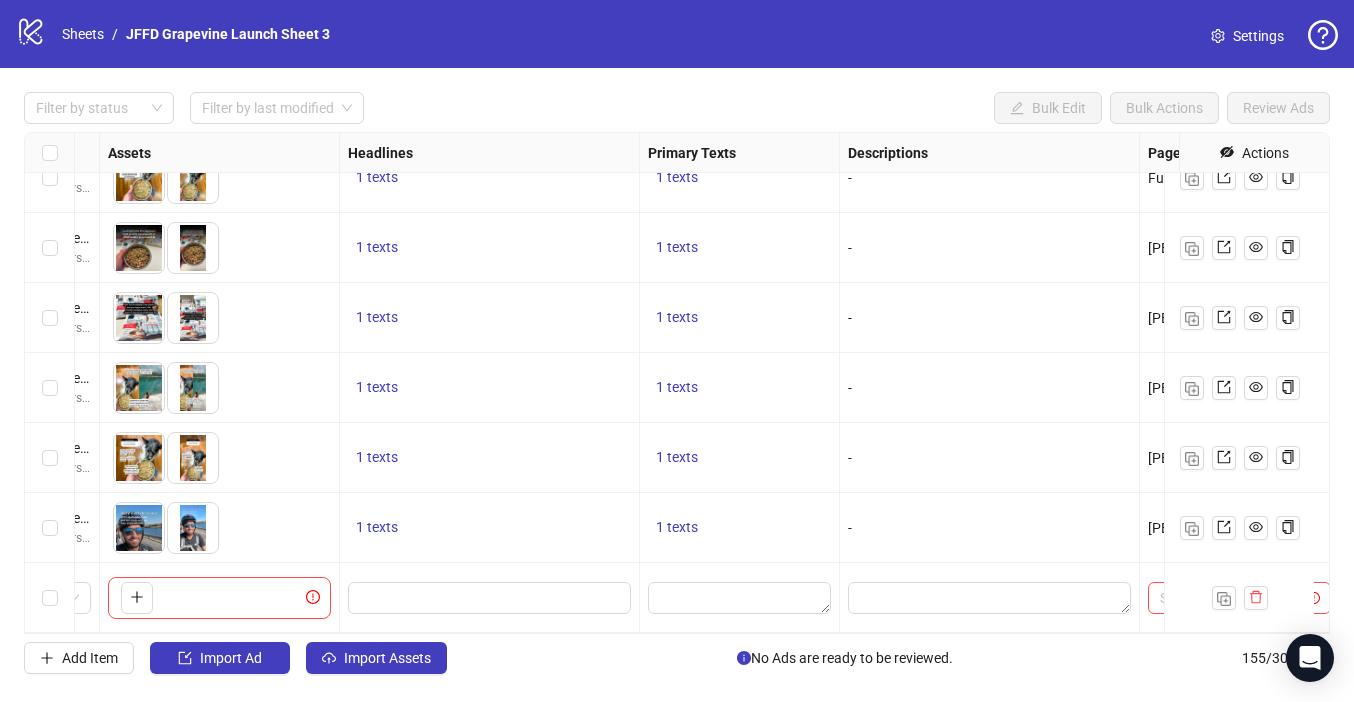 scroll, scrollTop: 10405, scrollLeft: 897, axis: both 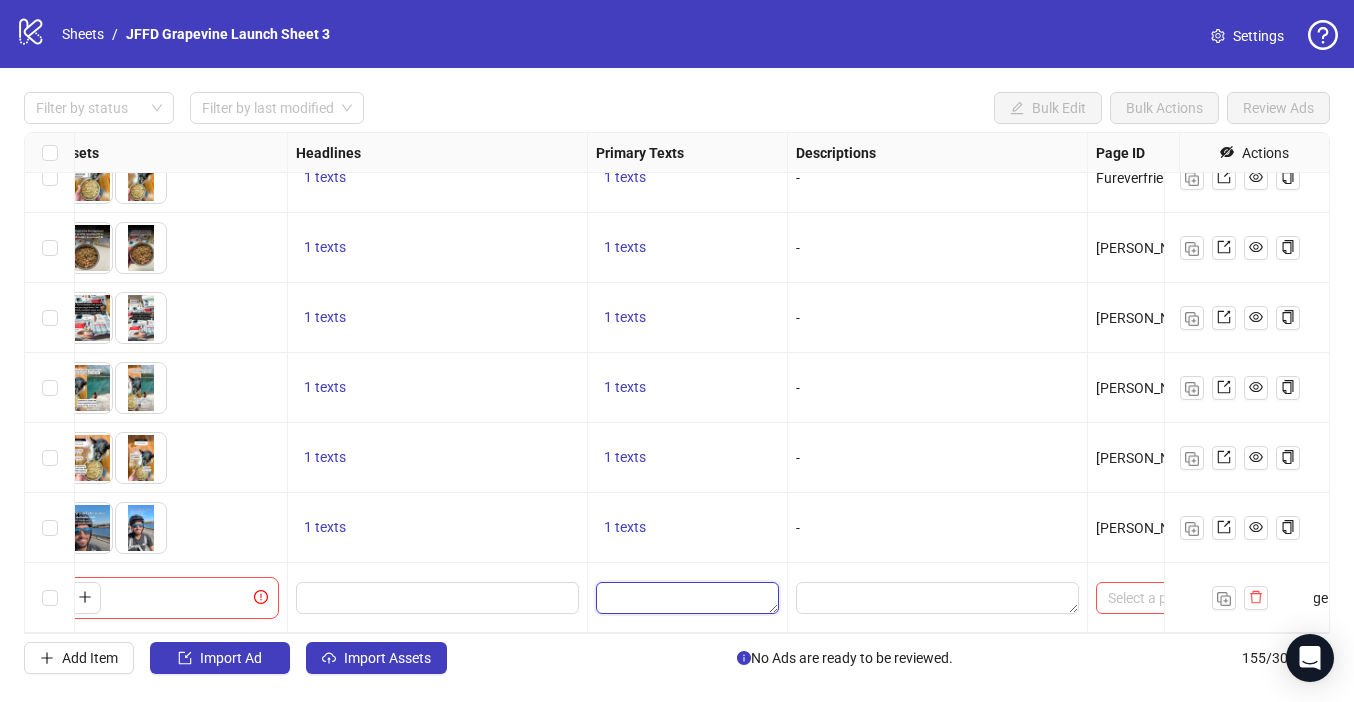 click at bounding box center (687, 598) 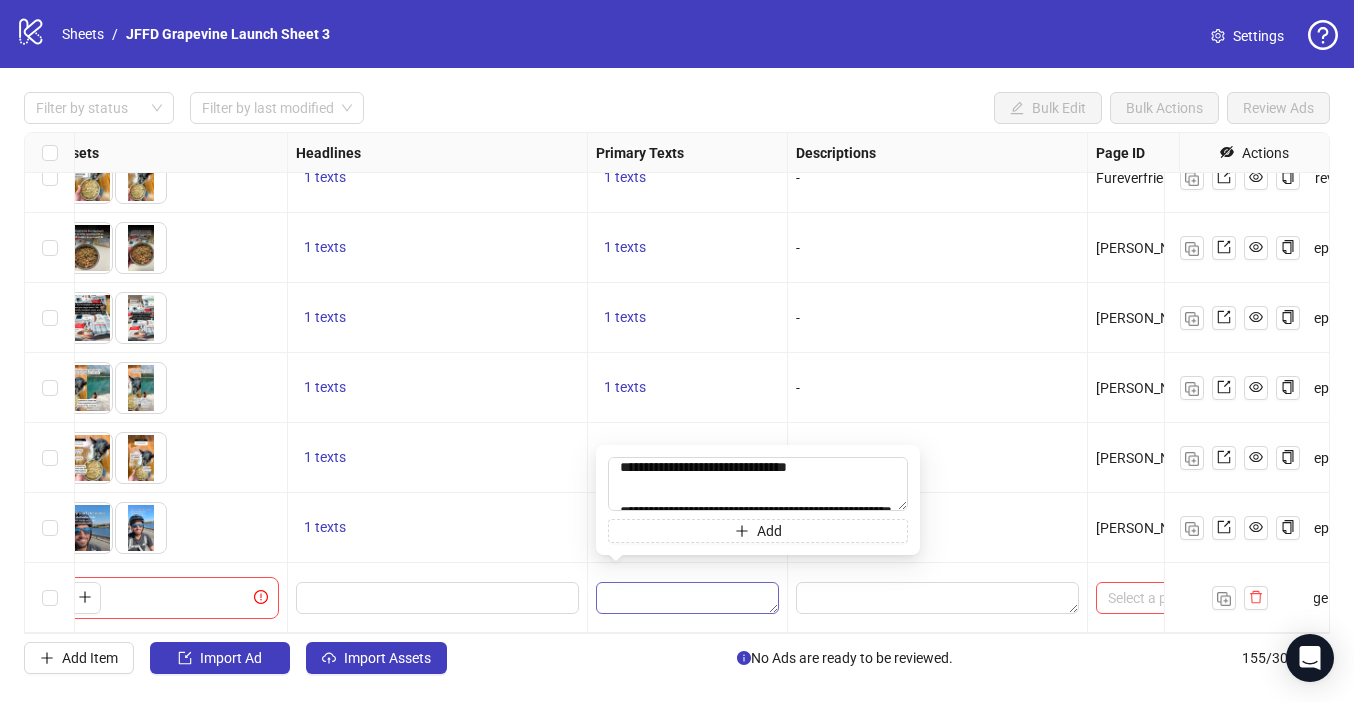 scroll, scrollTop: 0, scrollLeft: 0, axis: both 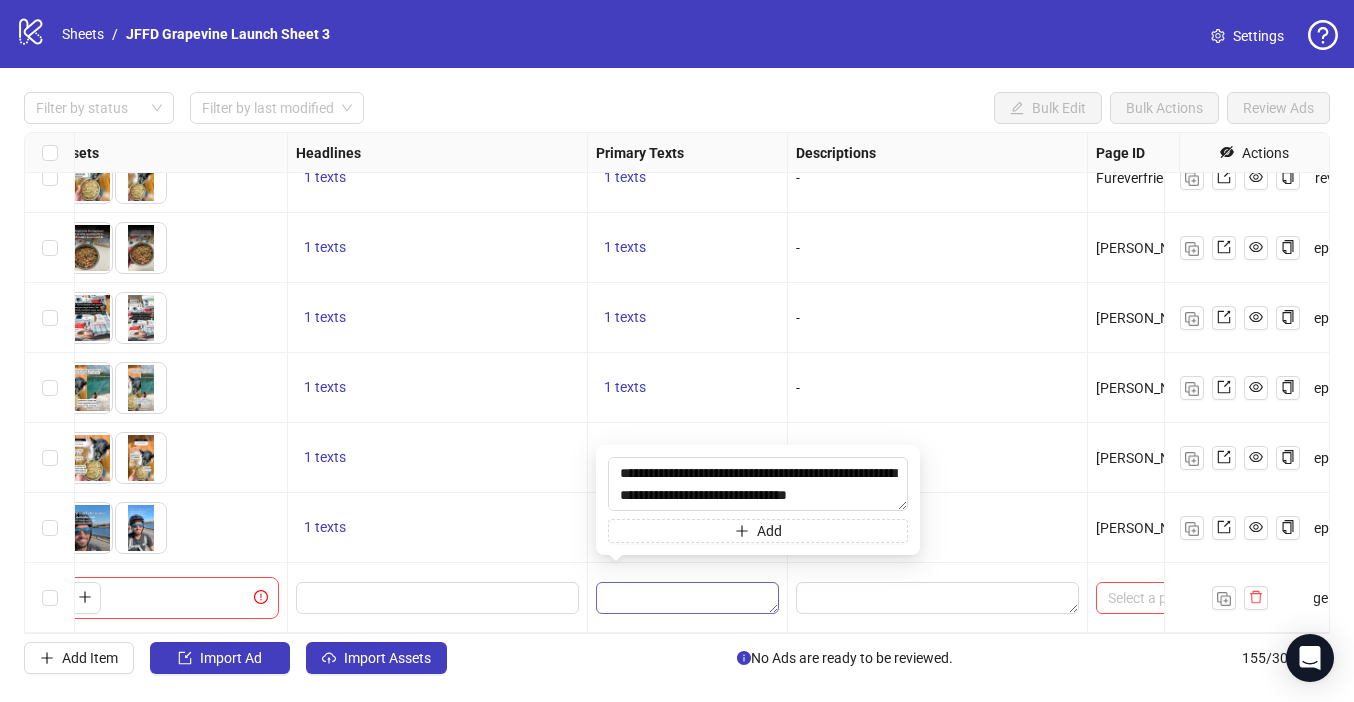 type on "**********" 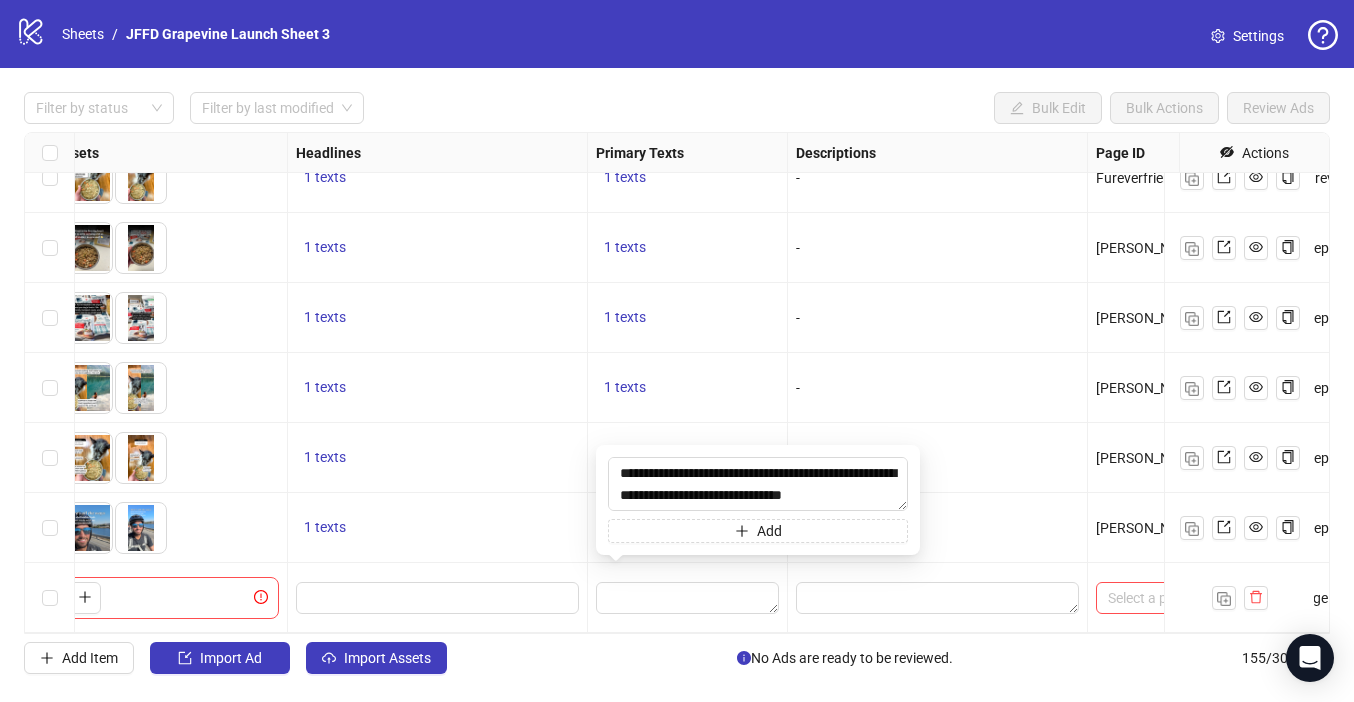 click on "Filter by status Filter by last modified Bulk Edit Bulk Actions Review Ads" at bounding box center (677, 108) 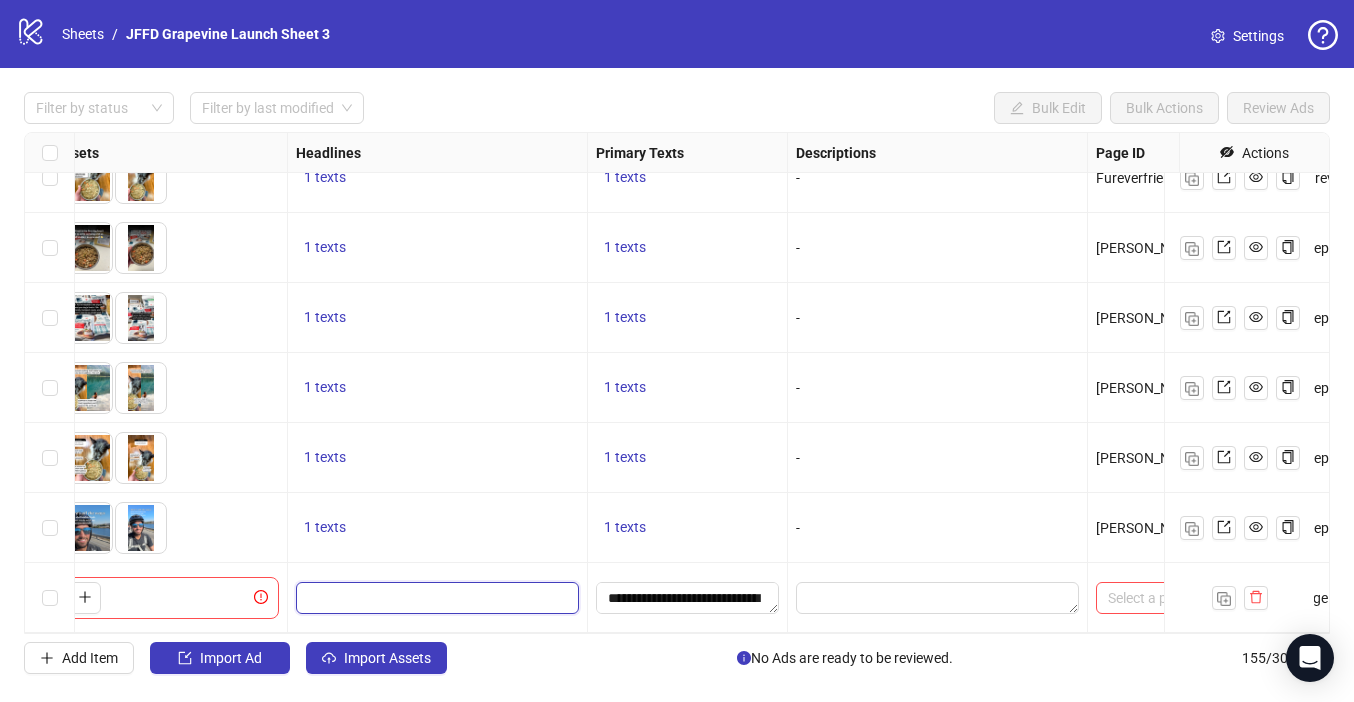 click at bounding box center [435, 598] 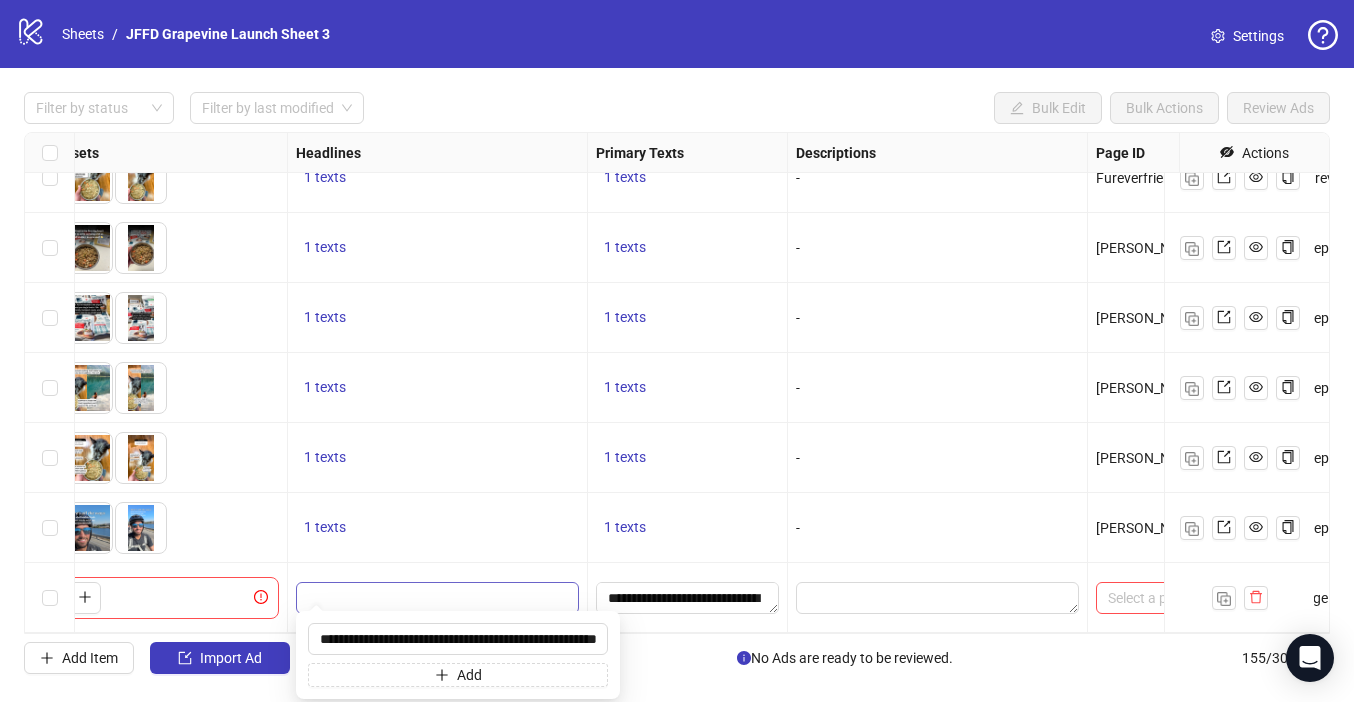 scroll, scrollTop: 0, scrollLeft: 88, axis: horizontal 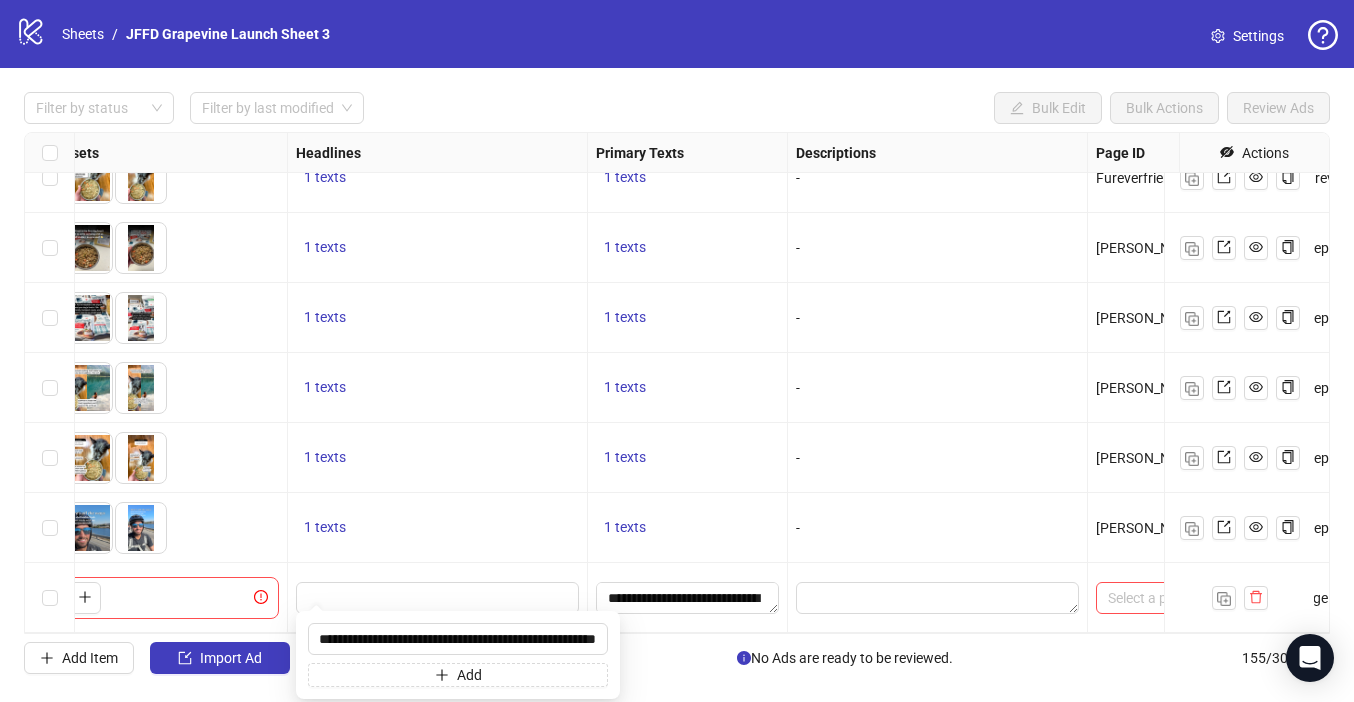 click on "Filter by status Filter by last modified Bulk Edit Bulk Actions Review Ads" at bounding box center [677, 108] 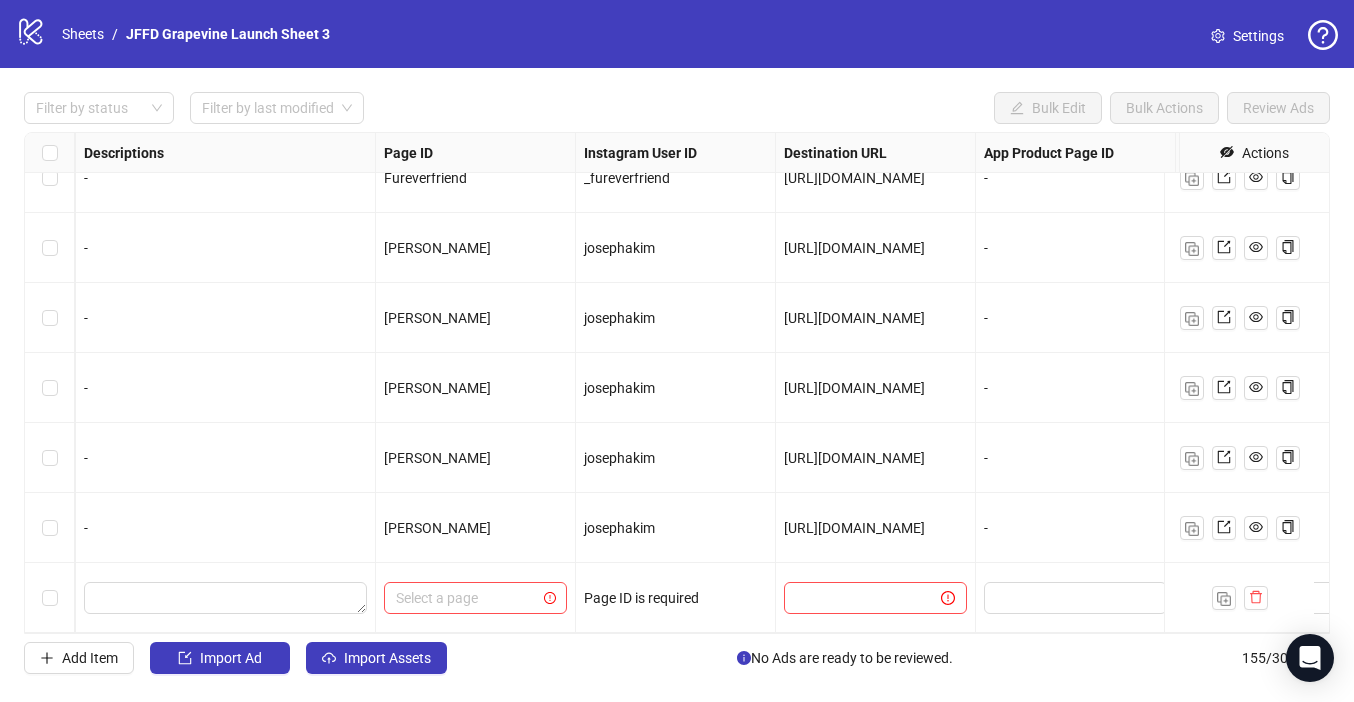 scroll, scrollTop: 10405, scrollLeft: 1786, axis: both 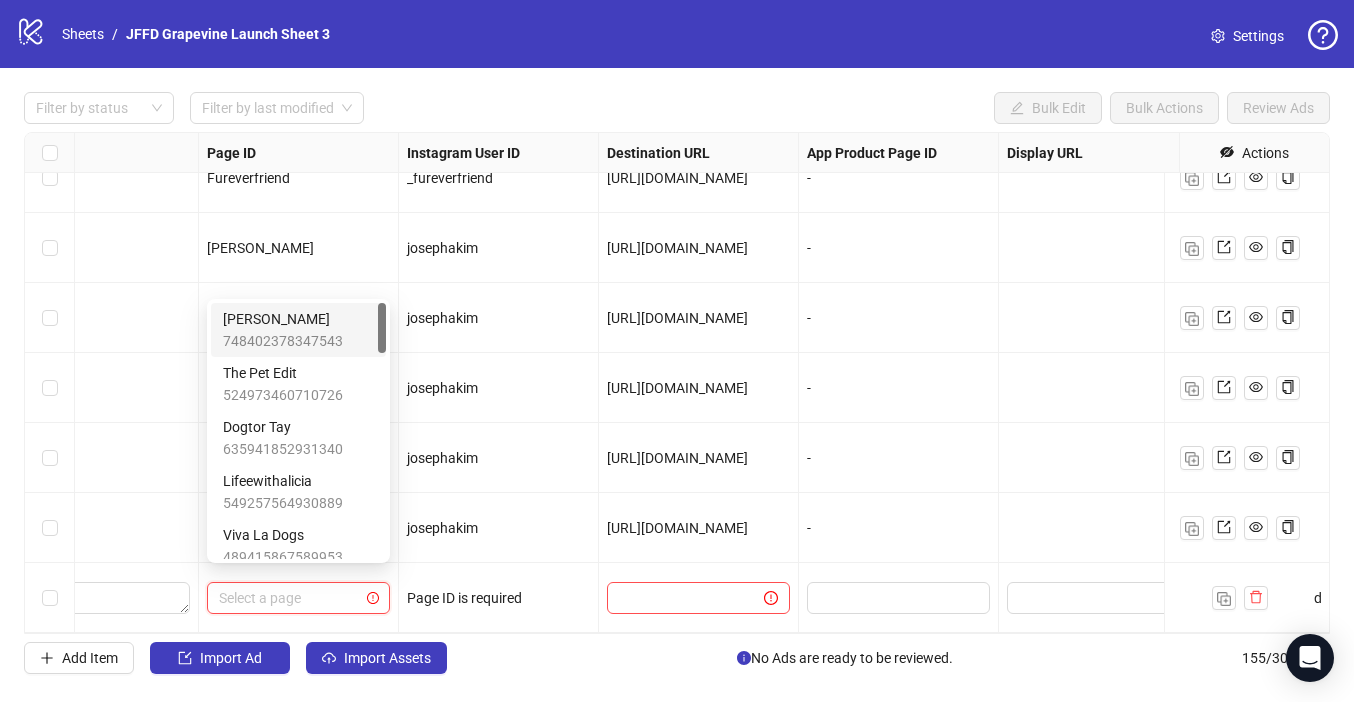 type on "*" 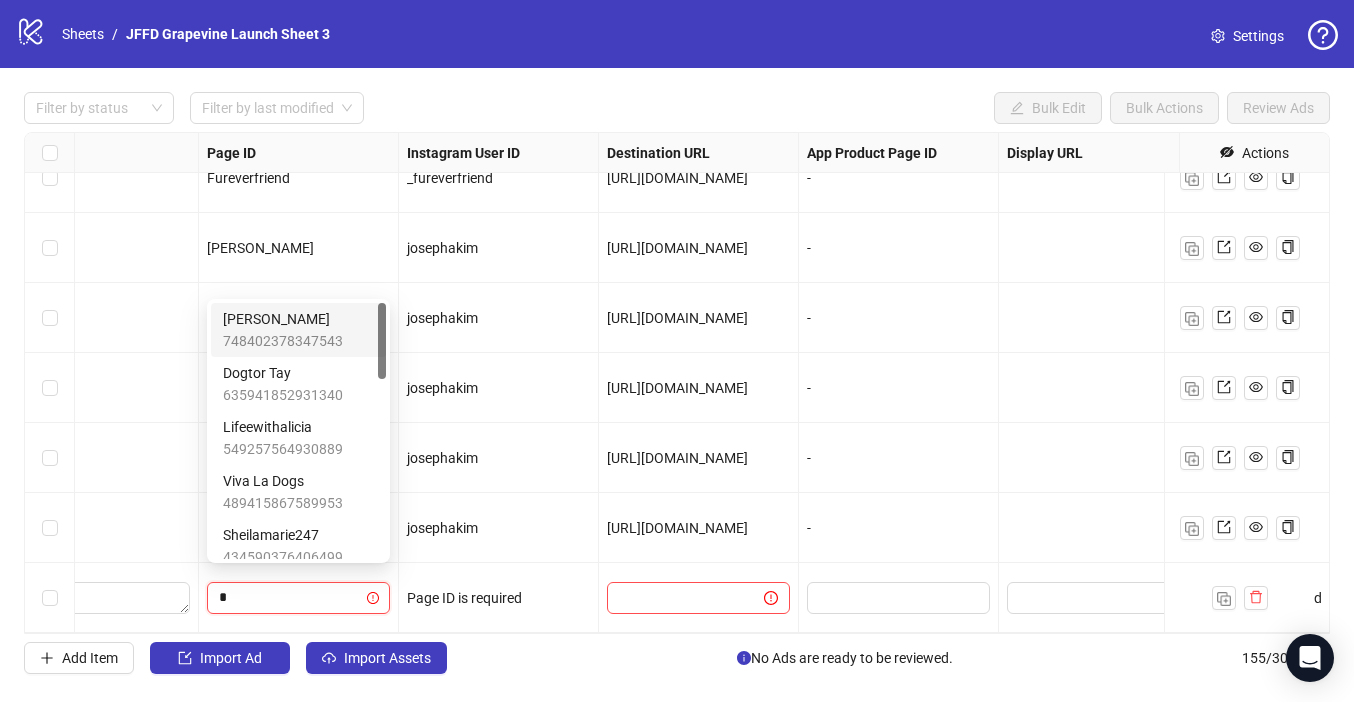 click on "[PERSON_NAME]" at bounding box center [283, 319] 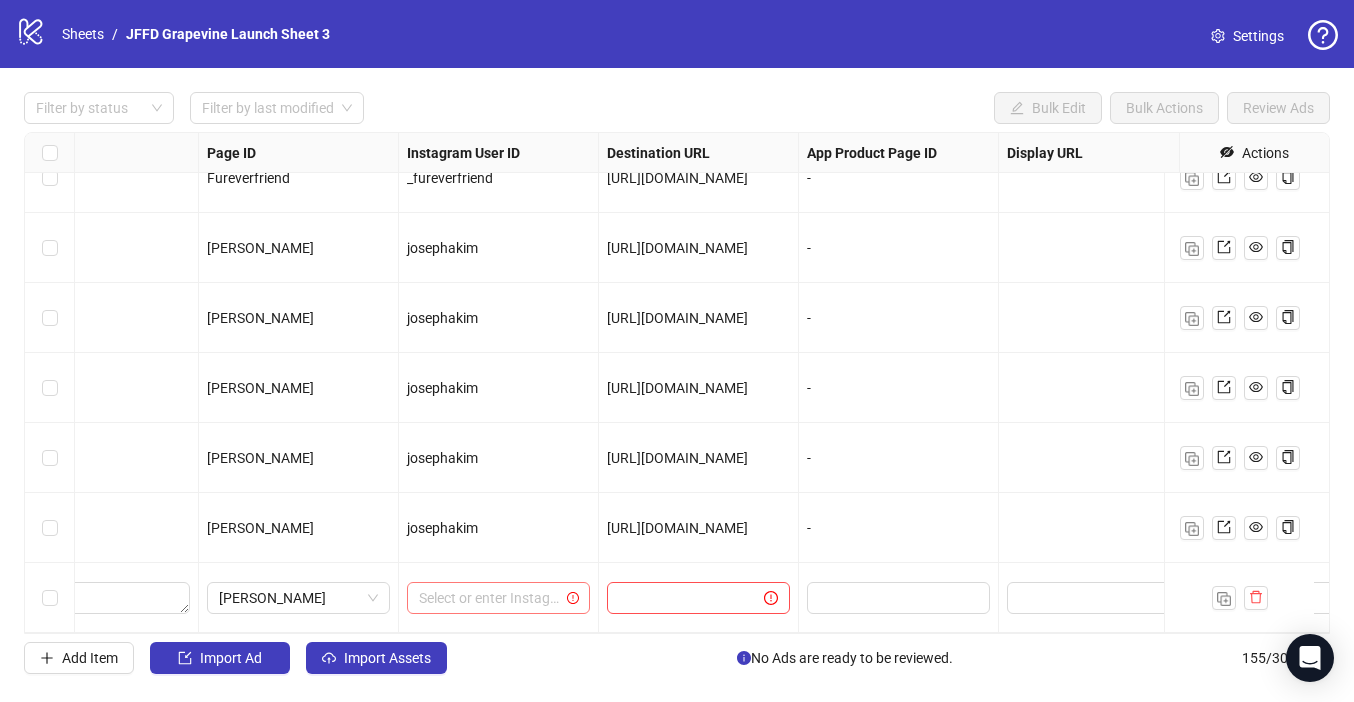 click at bounding box center [489, 598] 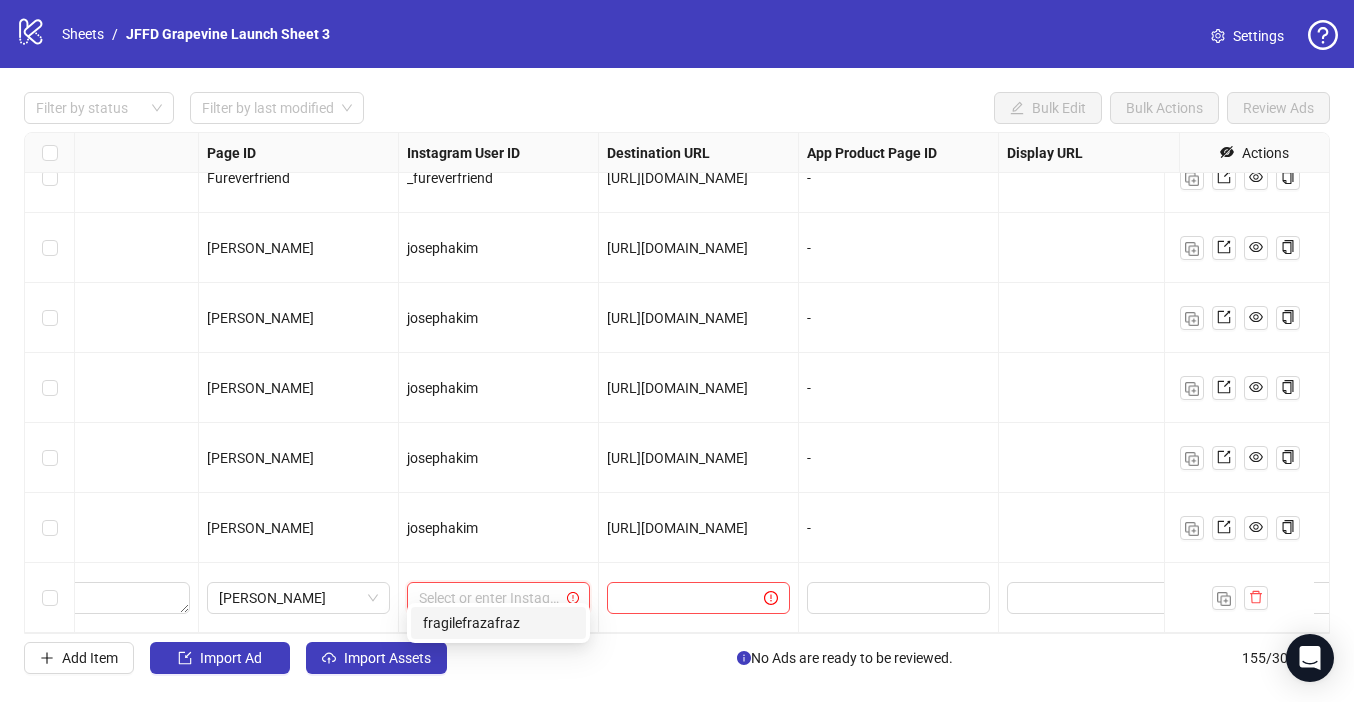 click on "fragilefrazafraz" at bounding box center [498, 623] 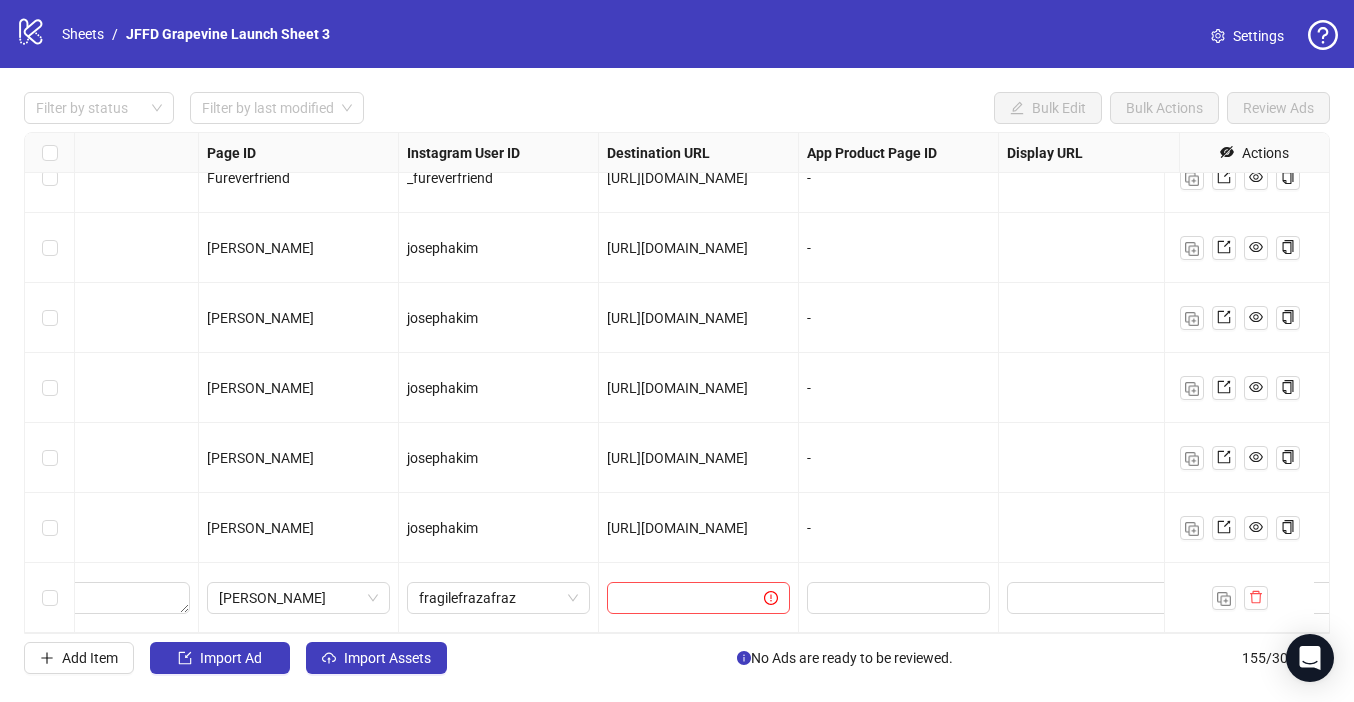 scroll, scrollTop: 10405, scrollLeft: 2315, axis: both 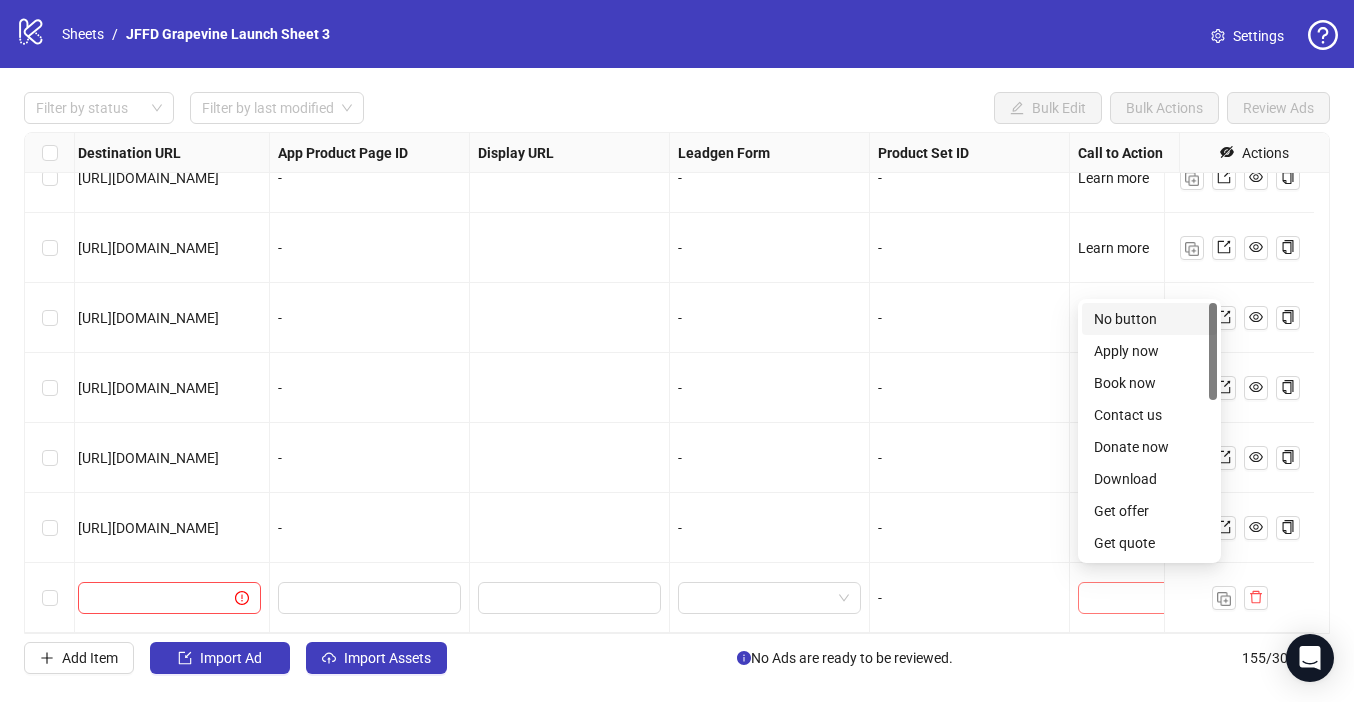 click at bounding box center (1149, 598) 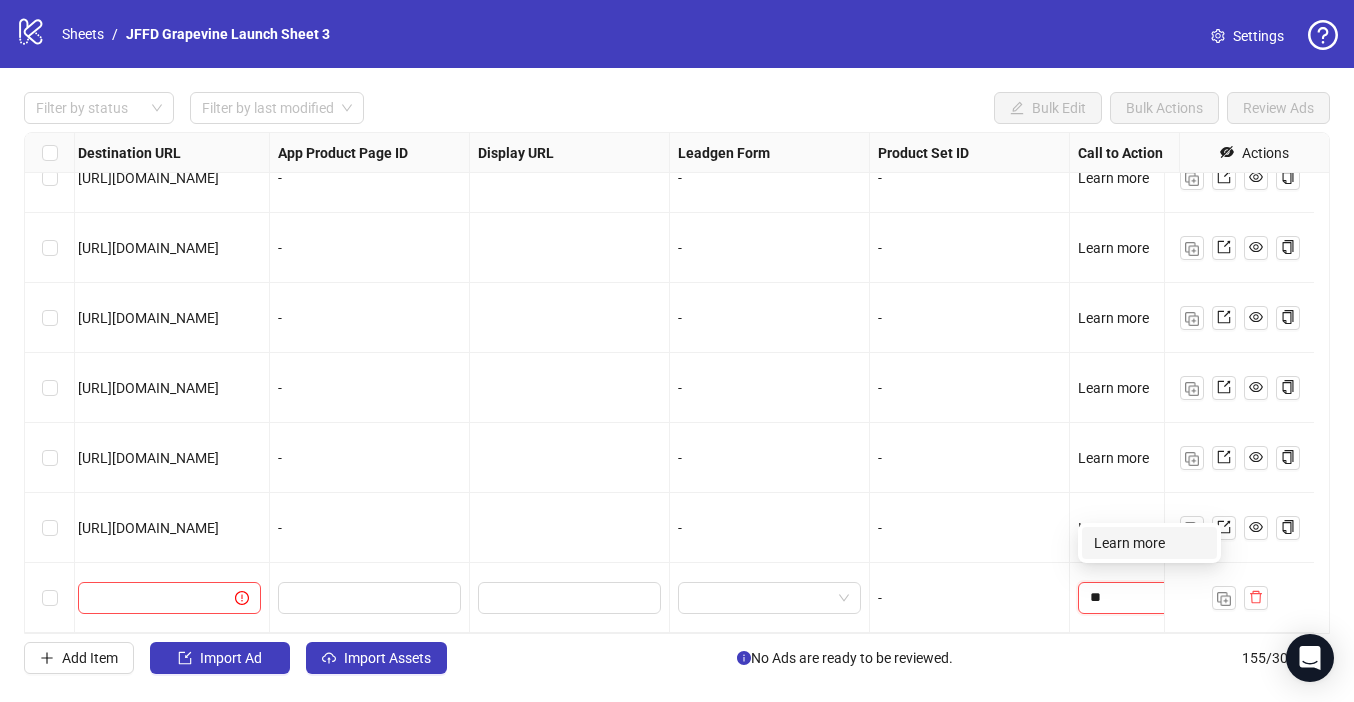 type on "***" 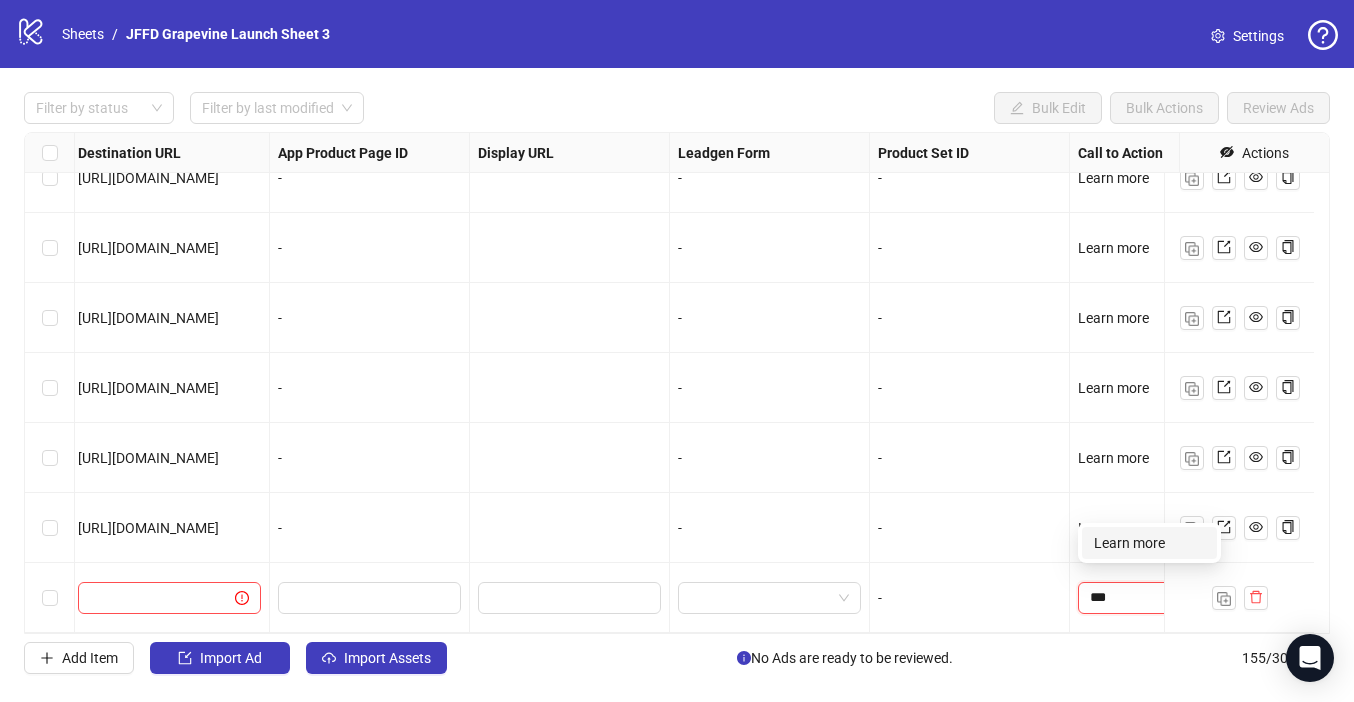 click on "Learn more" at bounding box center (1149, 543) 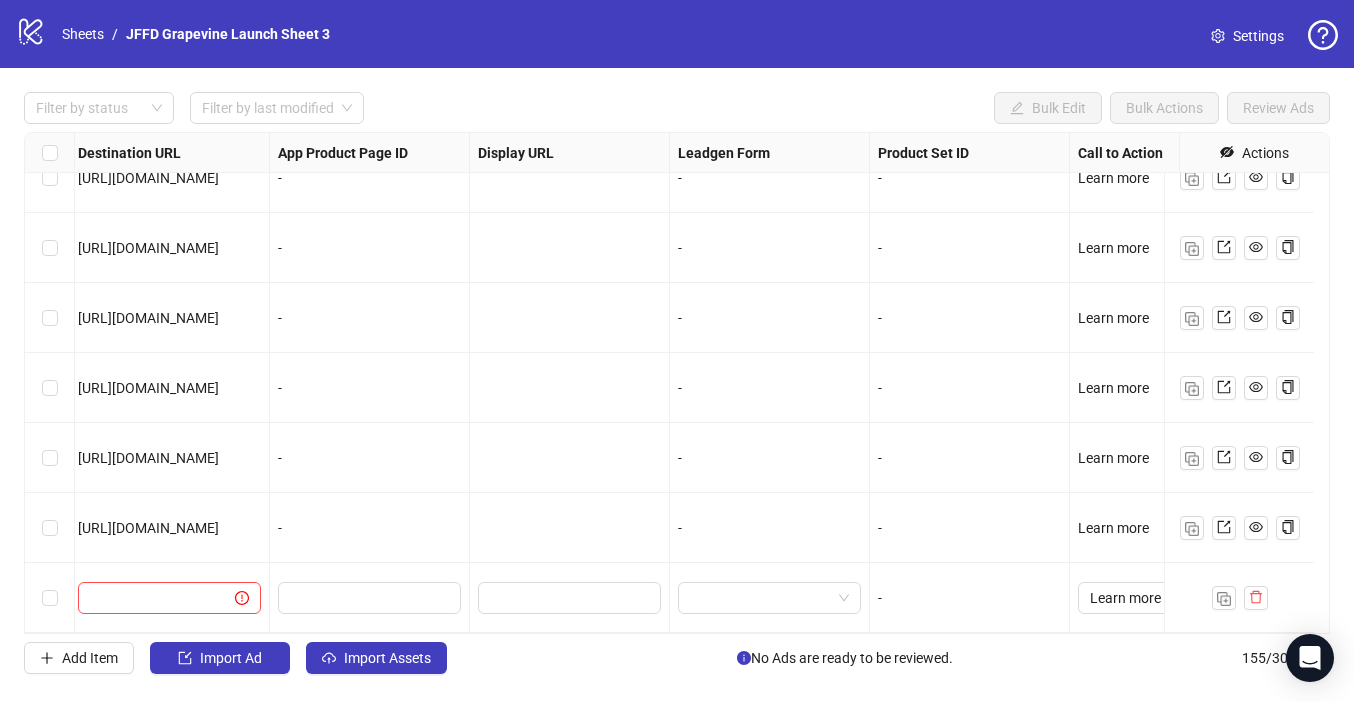 click on "Filter by status Filter by last modified Bulk Edit Bulk Actions Review Ads" at bounding box center (677, 108) 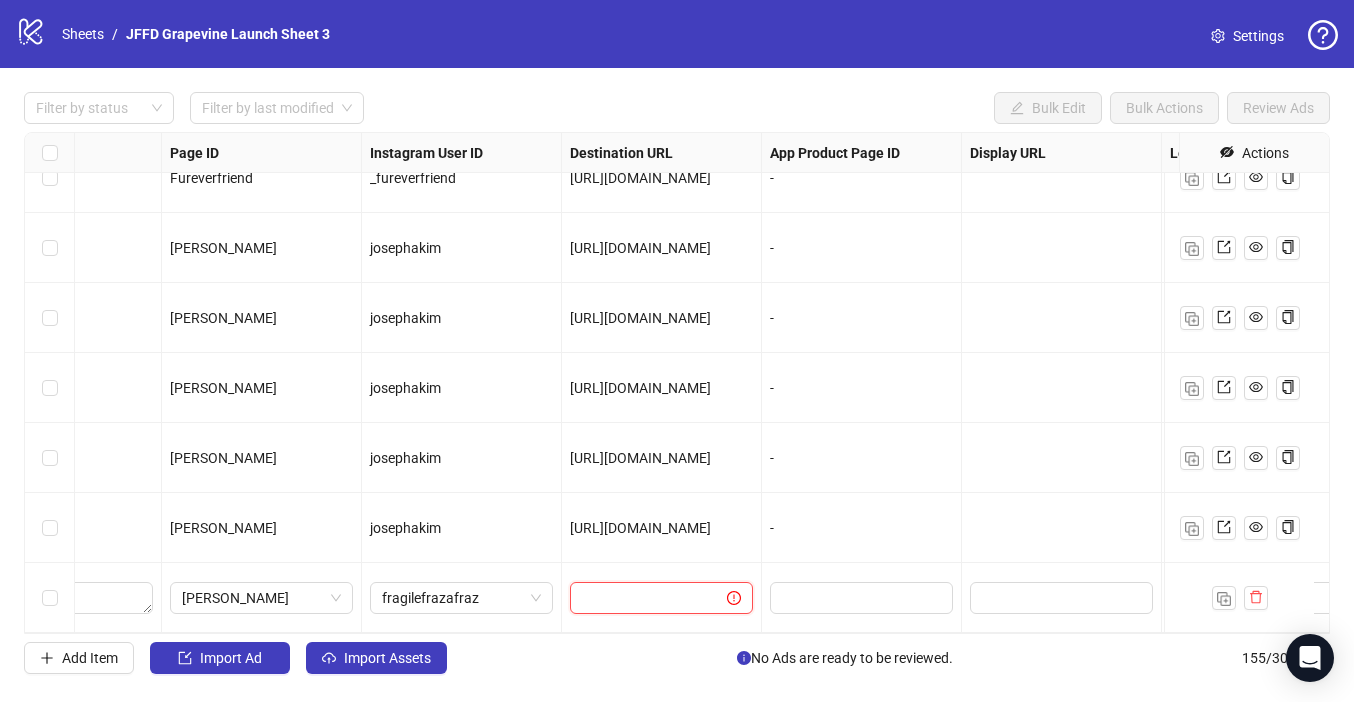 click at bounding box center [640, 598] 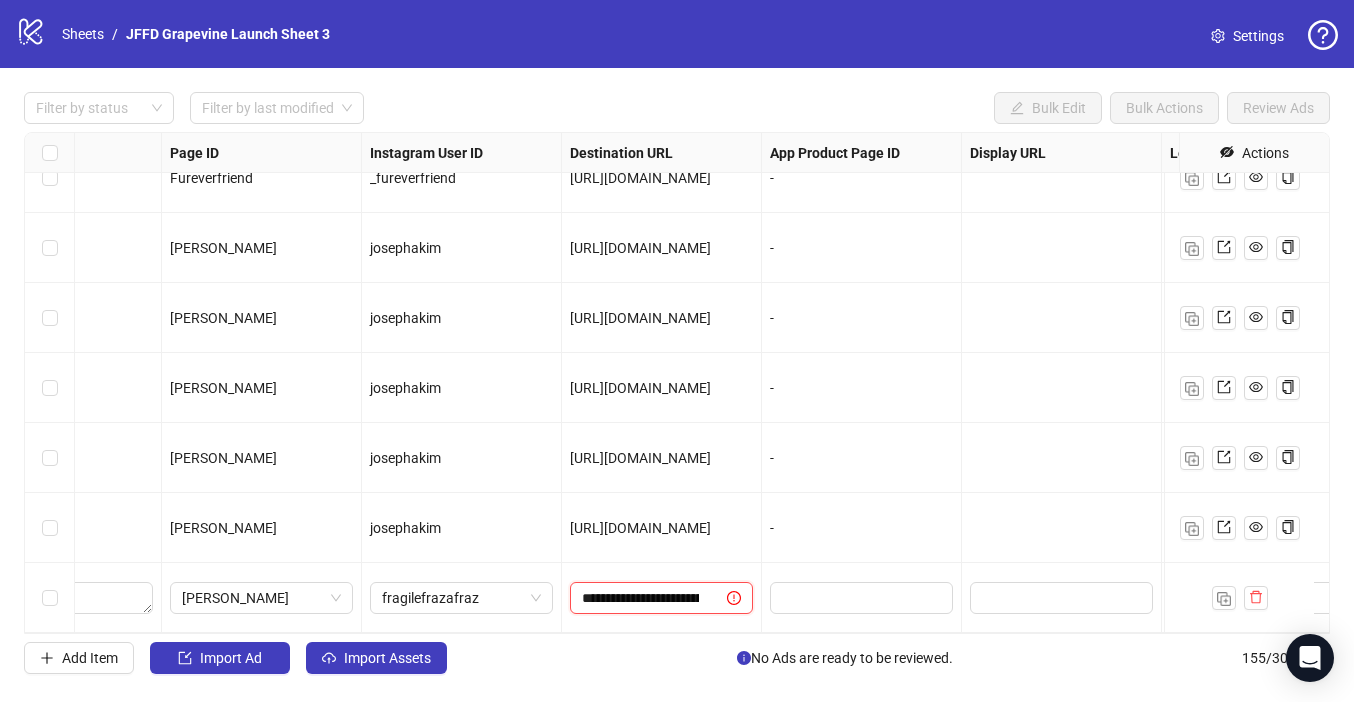 scroll, scrollTop: 0, scrollLeft: 641, axis: horizontal 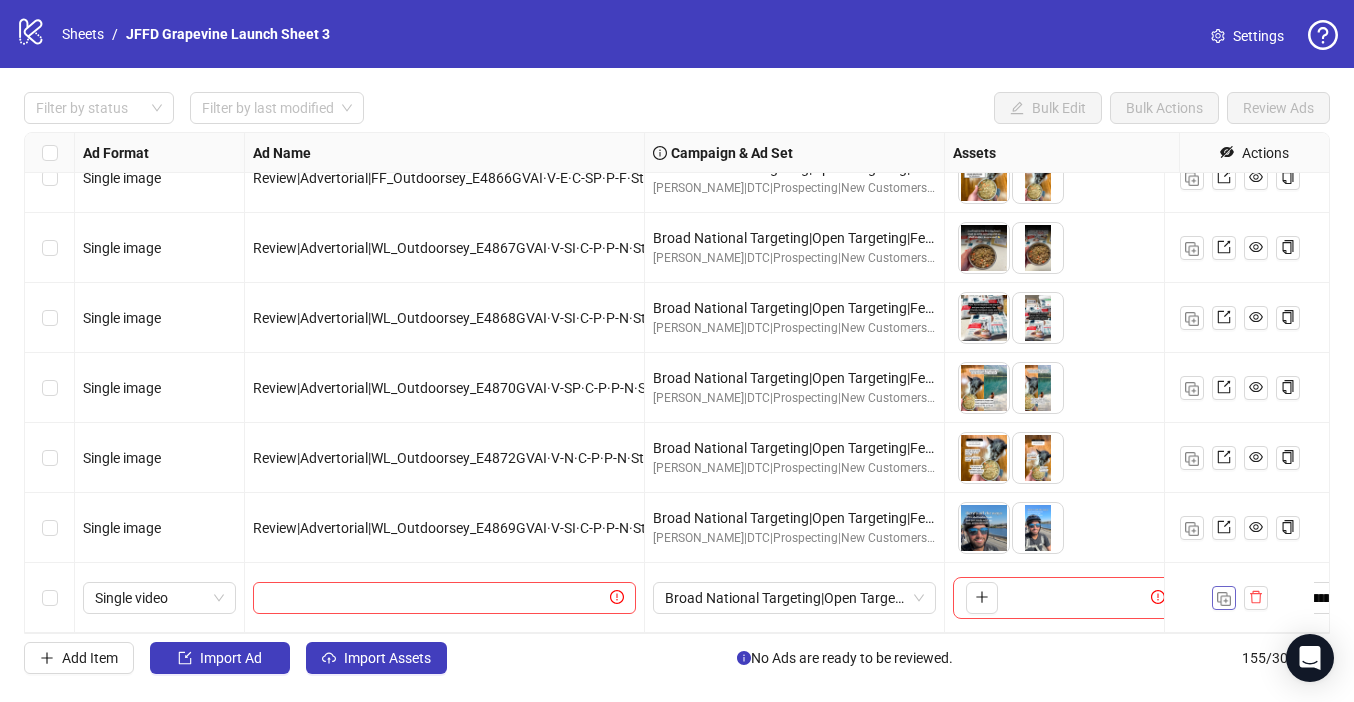 click at bounding box center (1224, 599) 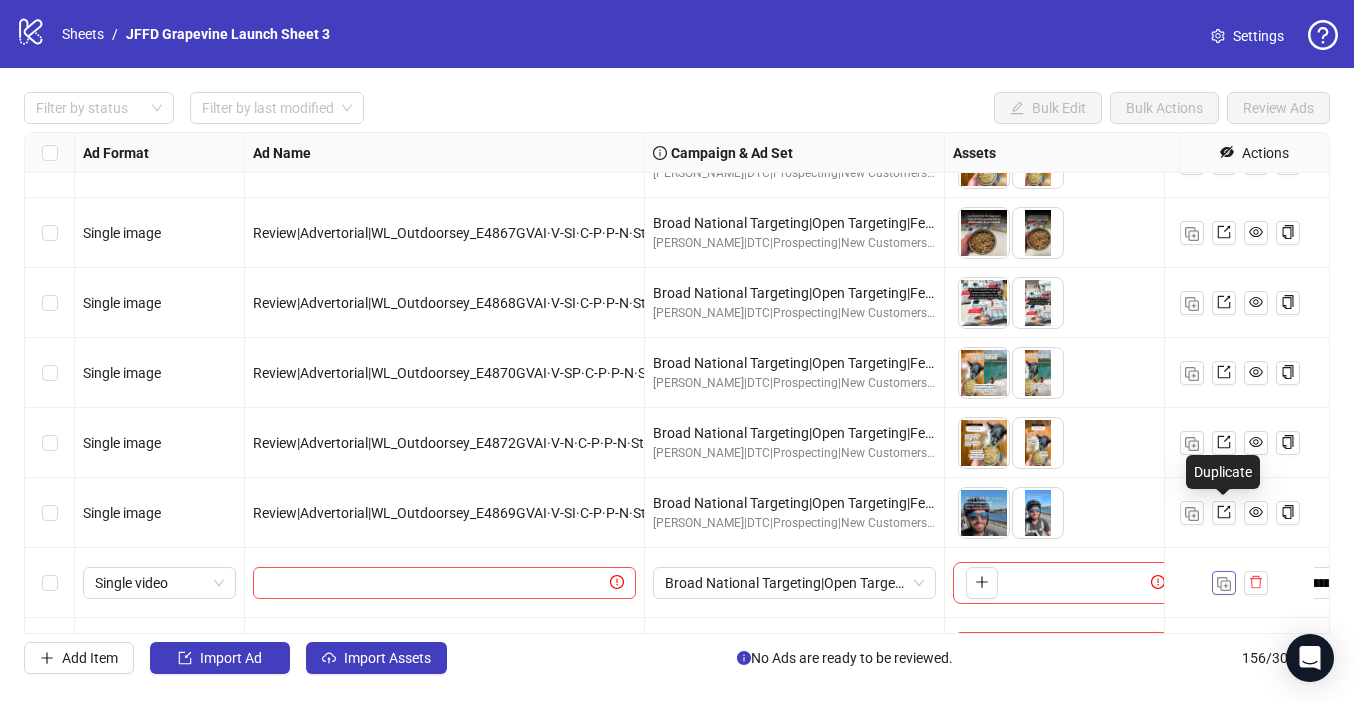 scroll, scrollTop: 10475, scrollLeft: 0, axis: vertical 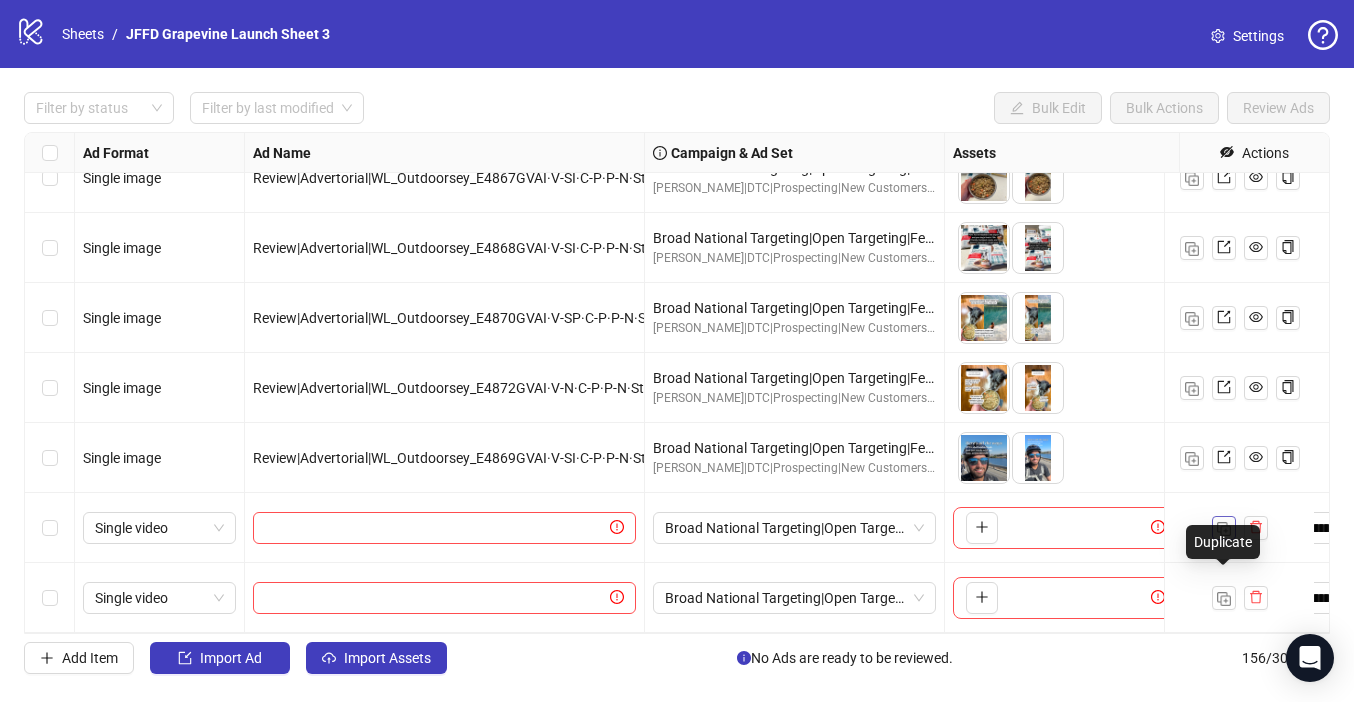 click at bounding box center (1224, 599) 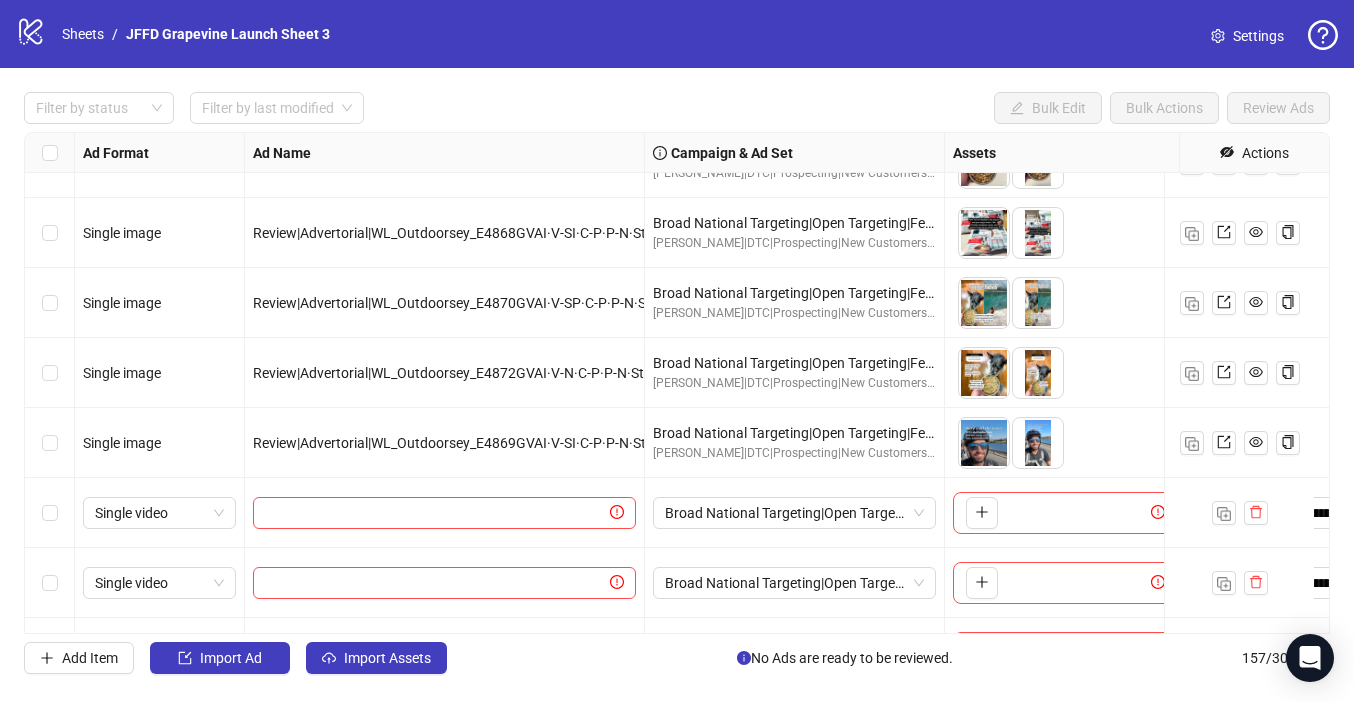 scroll, scrollTop: 10545, scrollLeft: 0, axis: vertical 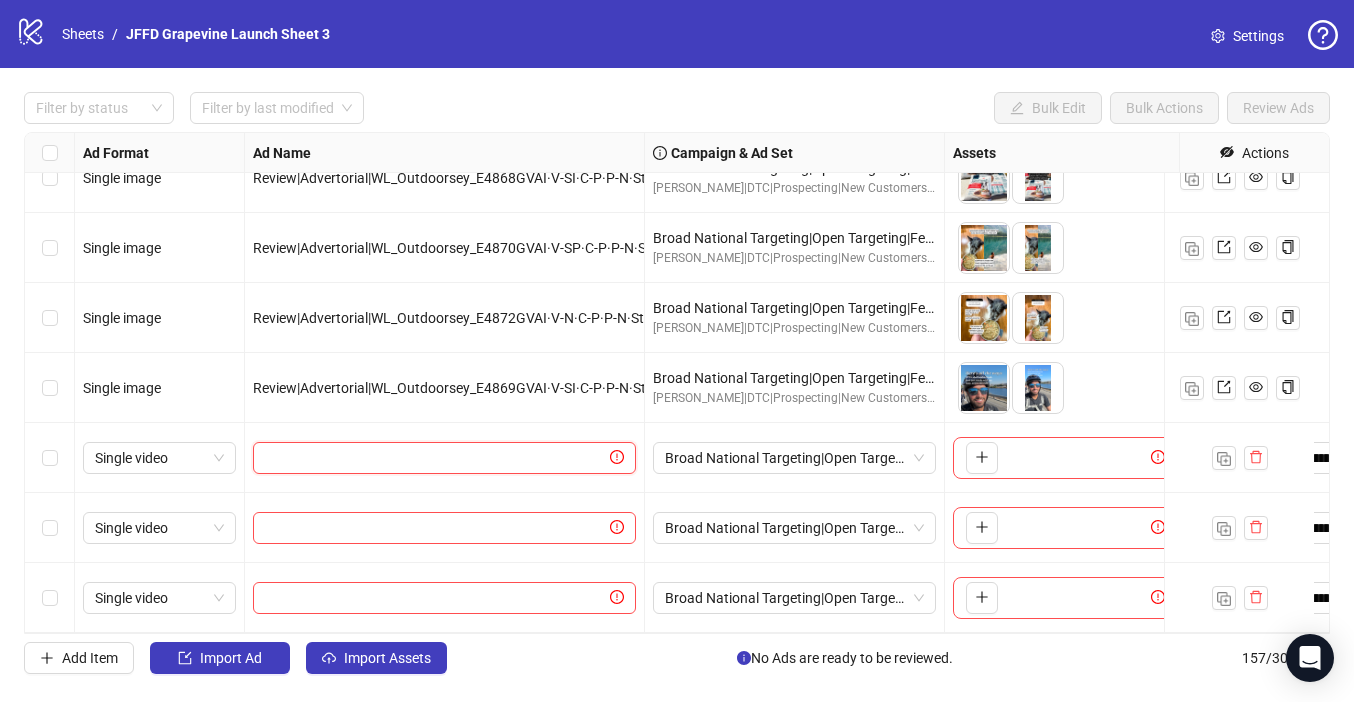 click at bounding box center [435, 458] 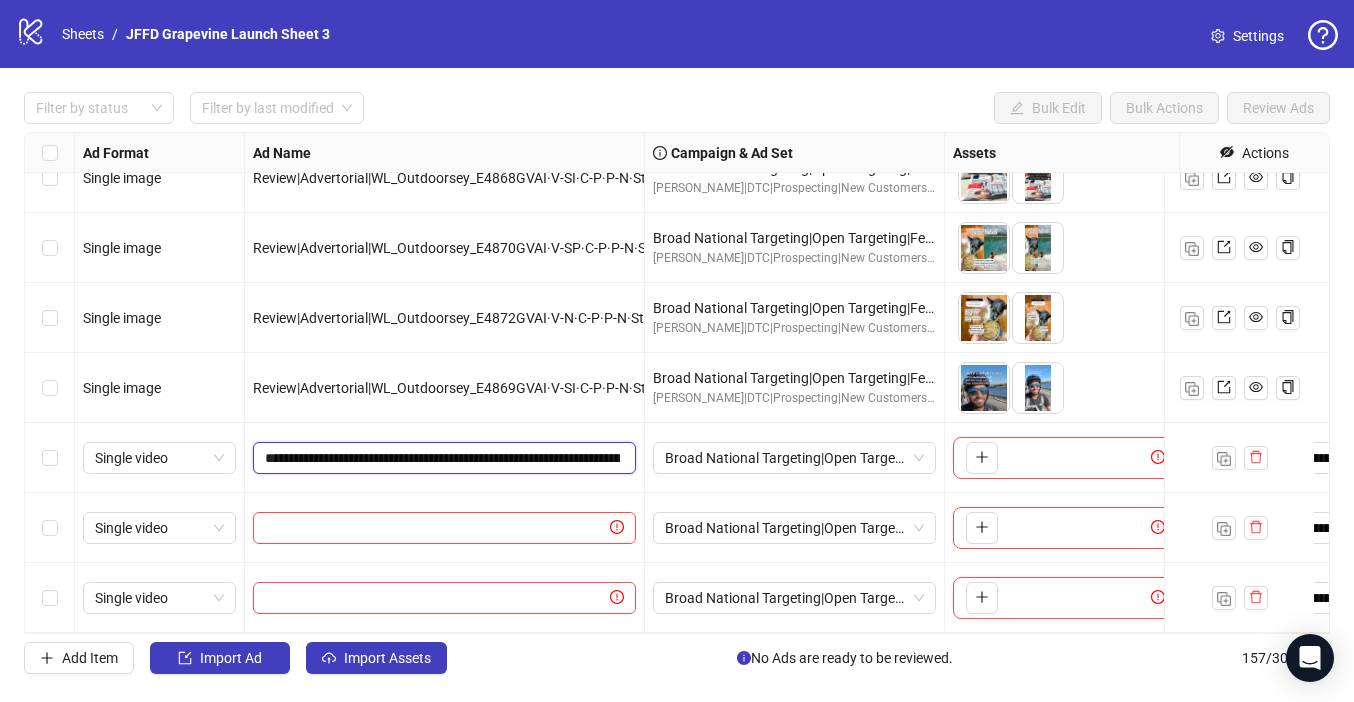 scroll, scrollTop: 0, scrollLeft: 561, axis: horizontal 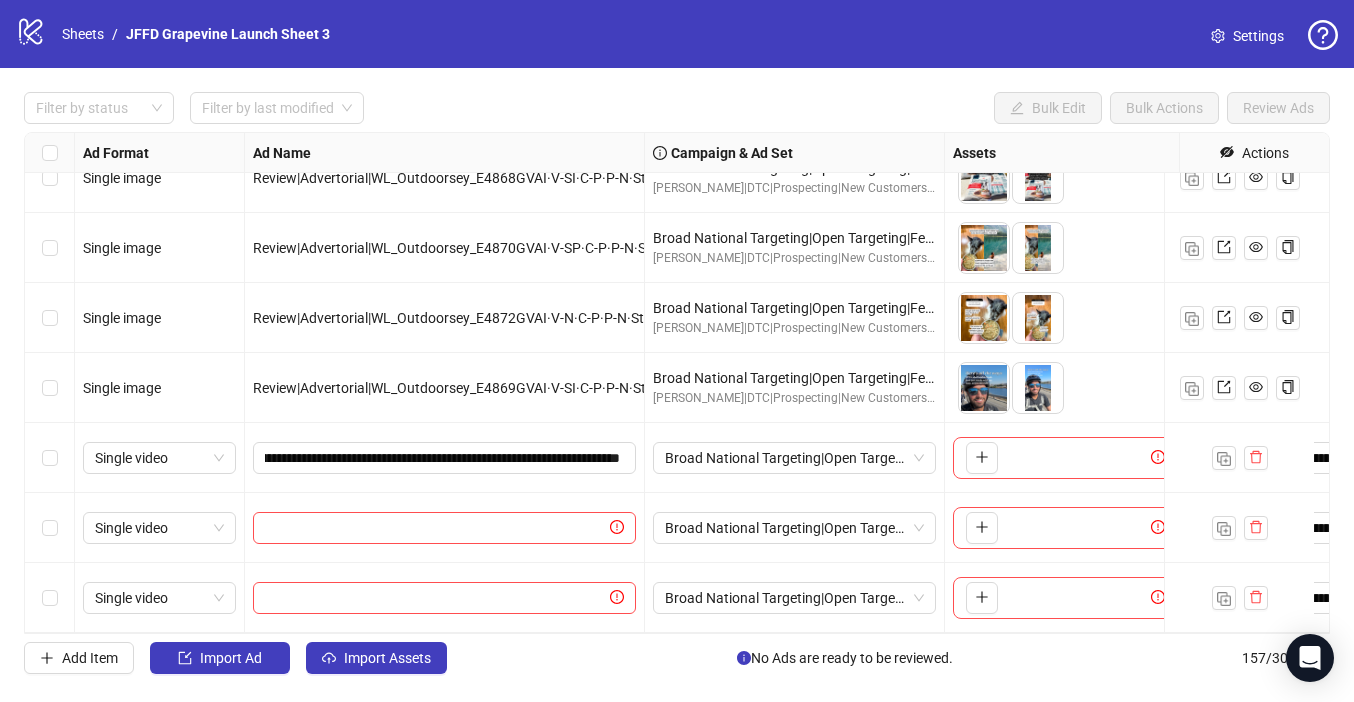 click on "Filter by status Filter by last modified Bulk Edit Bulk Actions Review Ads" at bounding box center [677, 108] 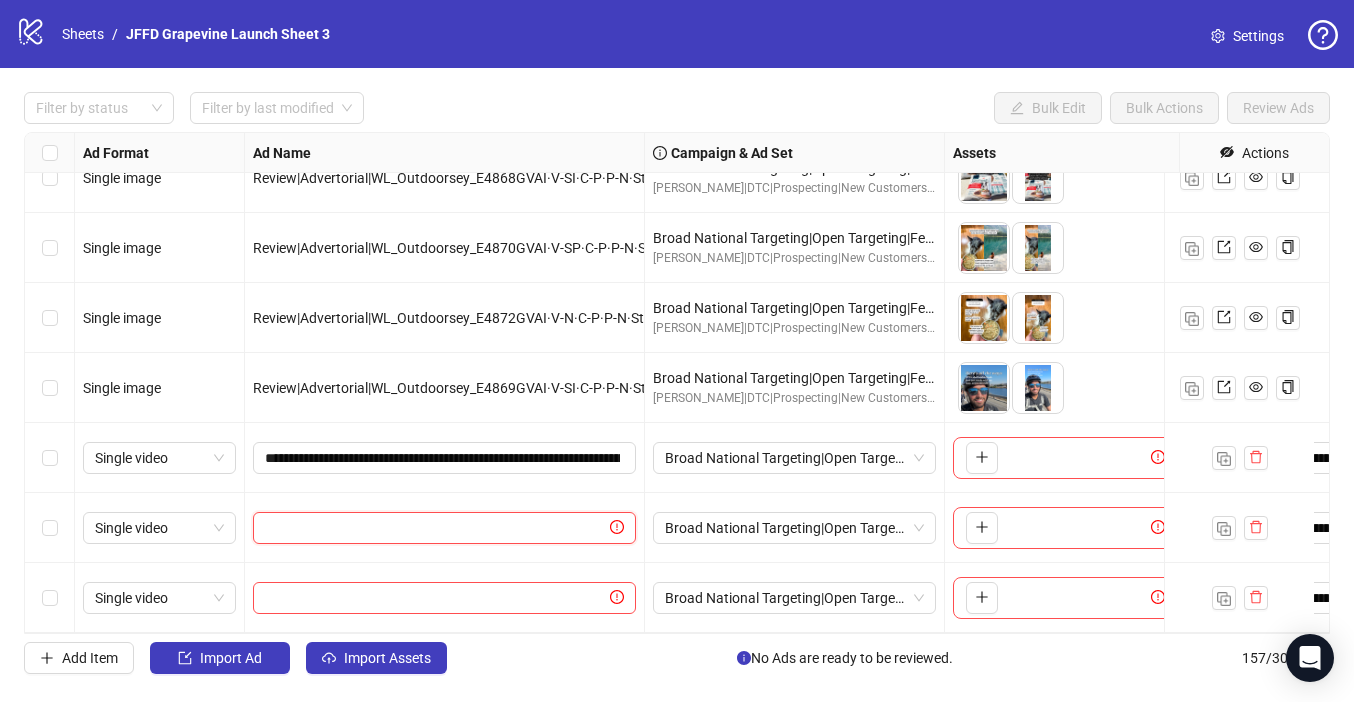 click at bounding box center (435, 528) 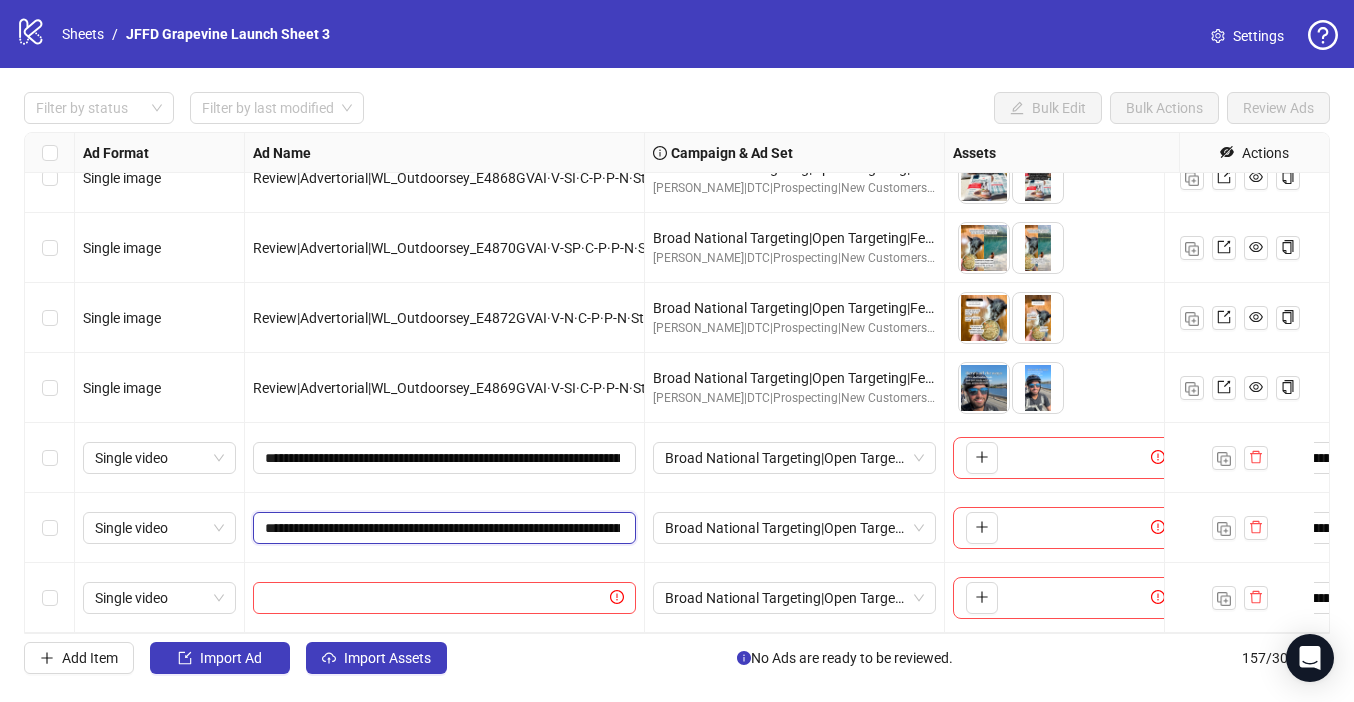 scroll, scrollTop: 0, scrollLeft: 589, axis: horizontal 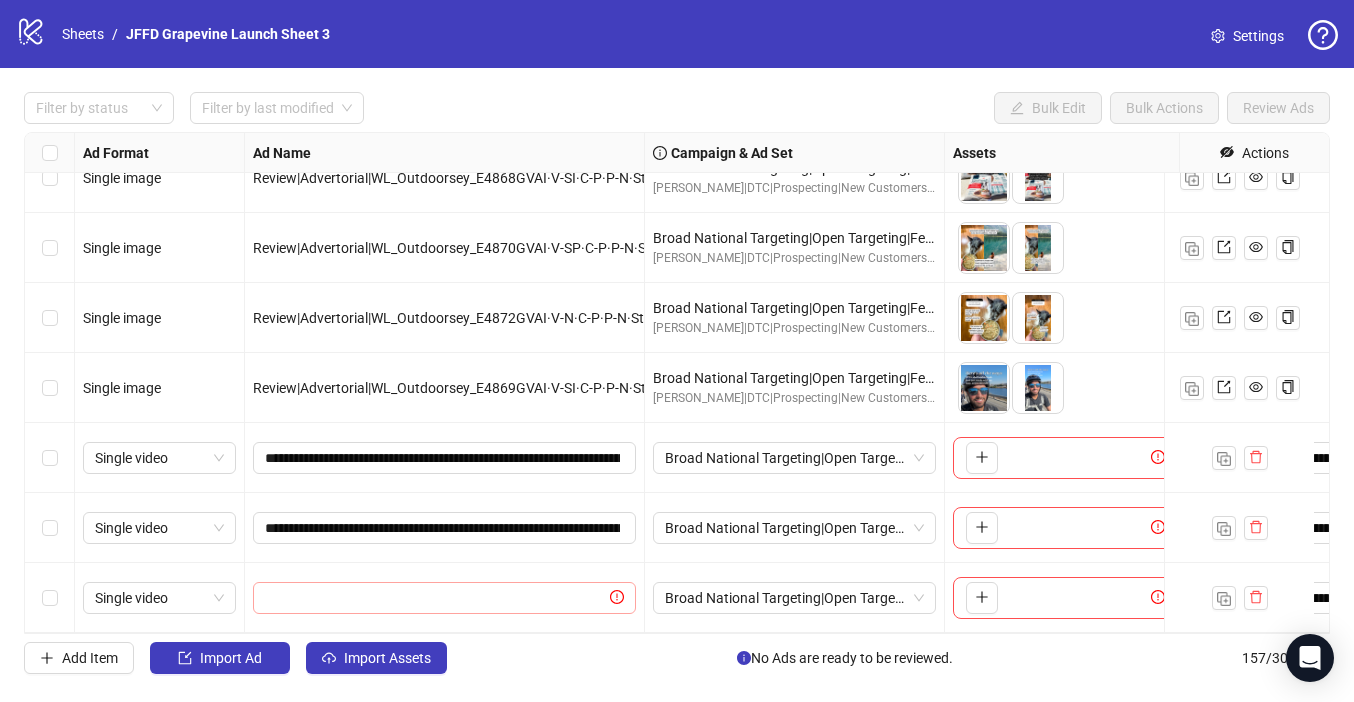 click at bounding box center (444, 598) 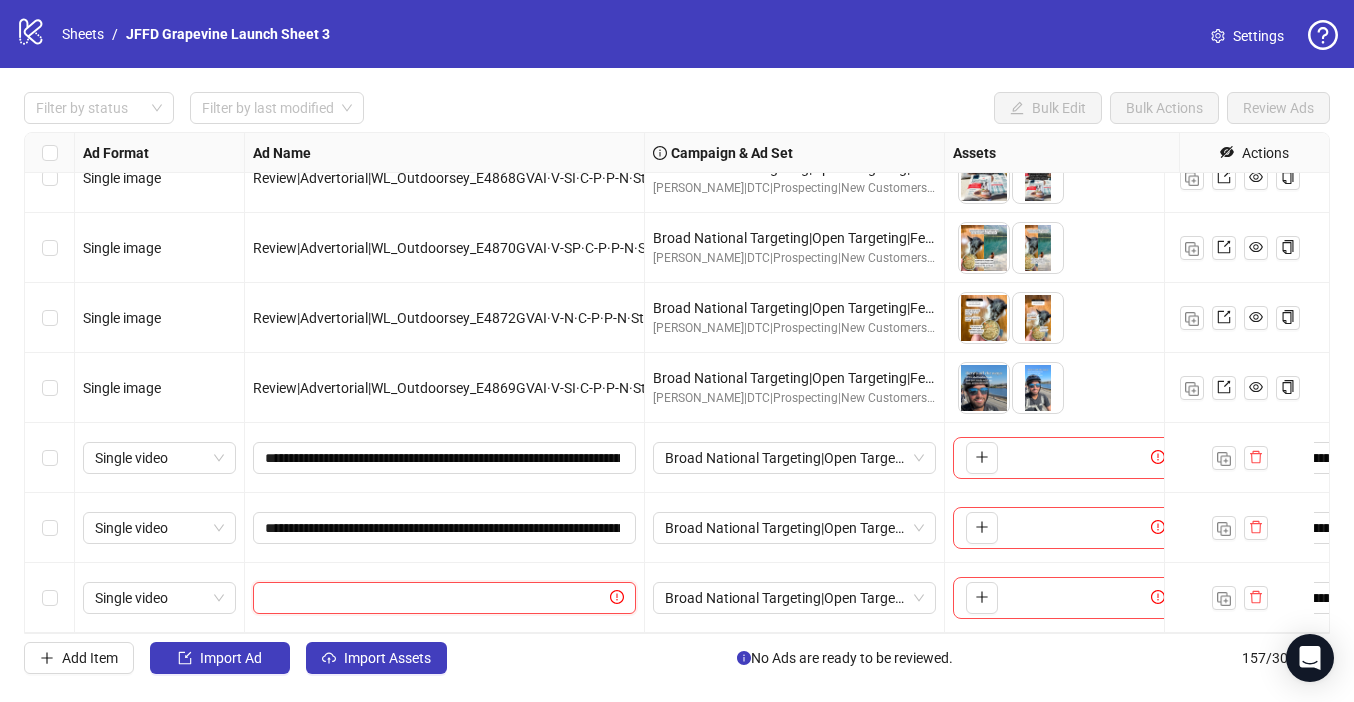 paste on "**********" 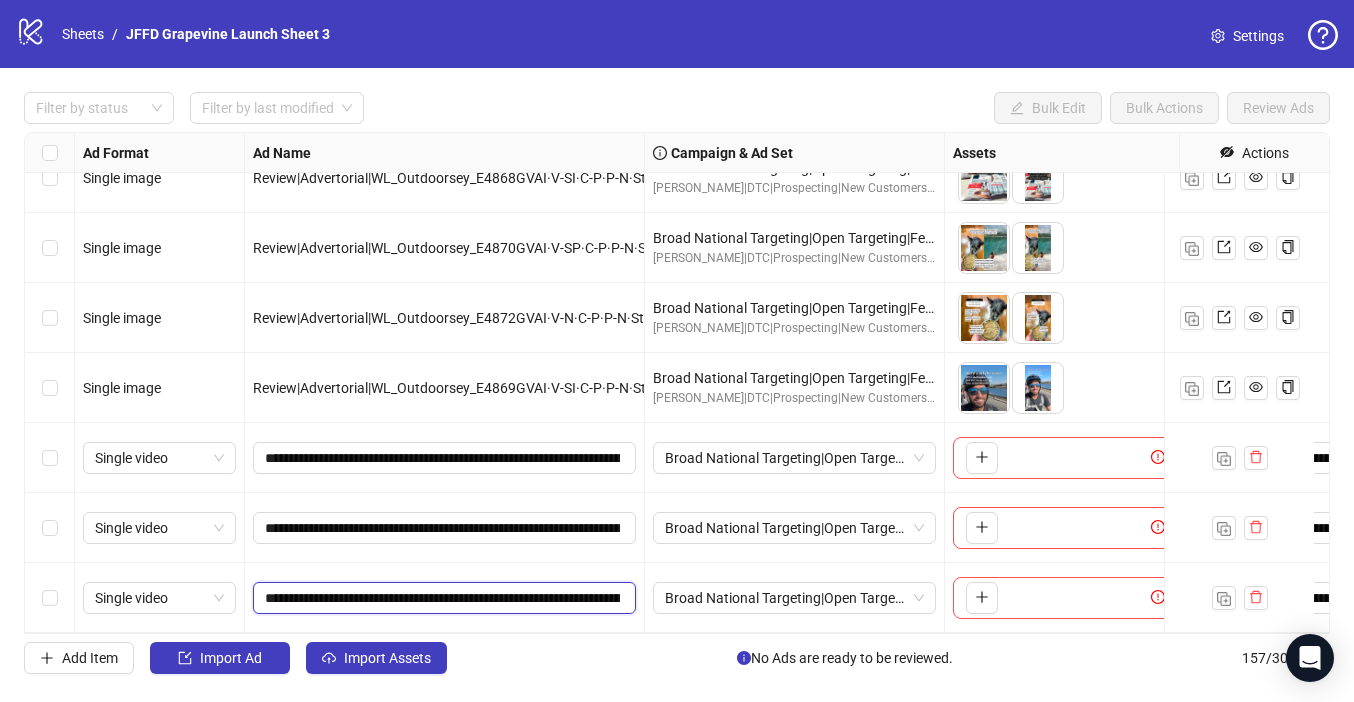 scroll, scrollTop: 0, scrollLeft: 589, axis: horizontal 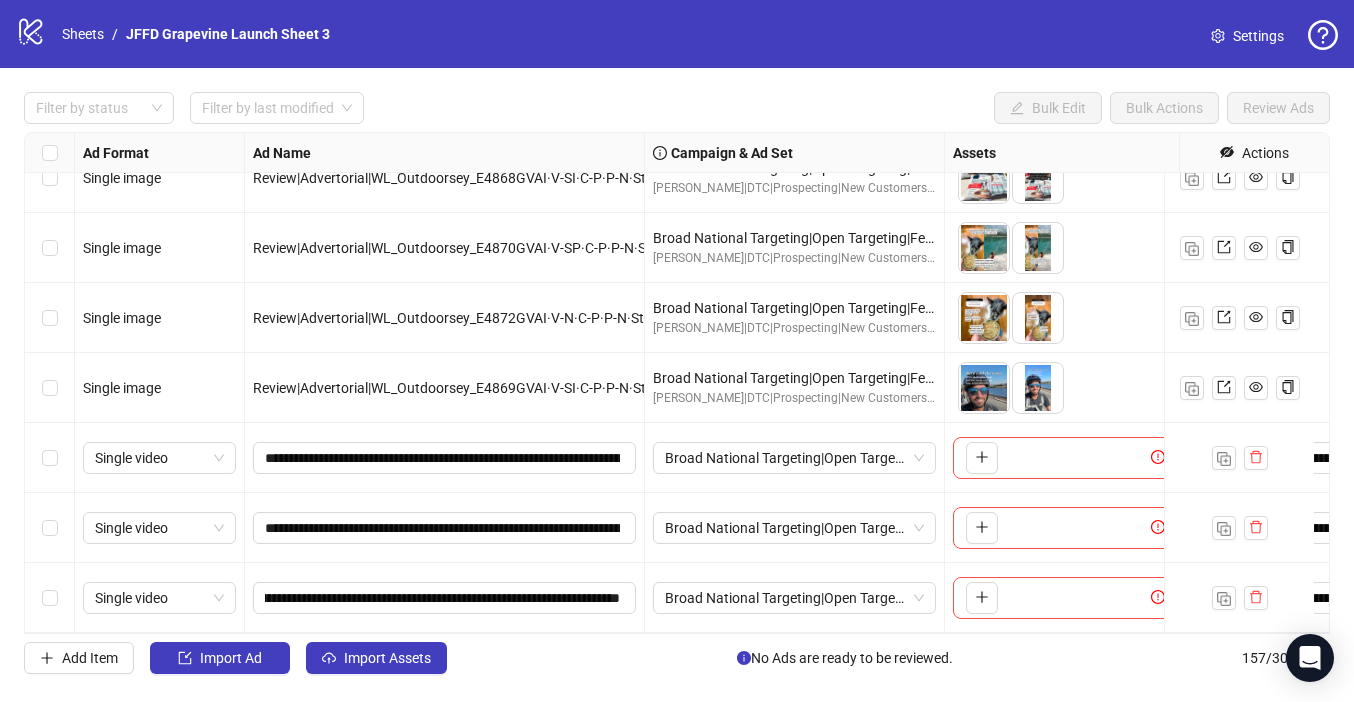 click on "Filter by status Filter by last modified Bulk Edit Bulk Actions Review Ads" at bounding box center [677, 108] 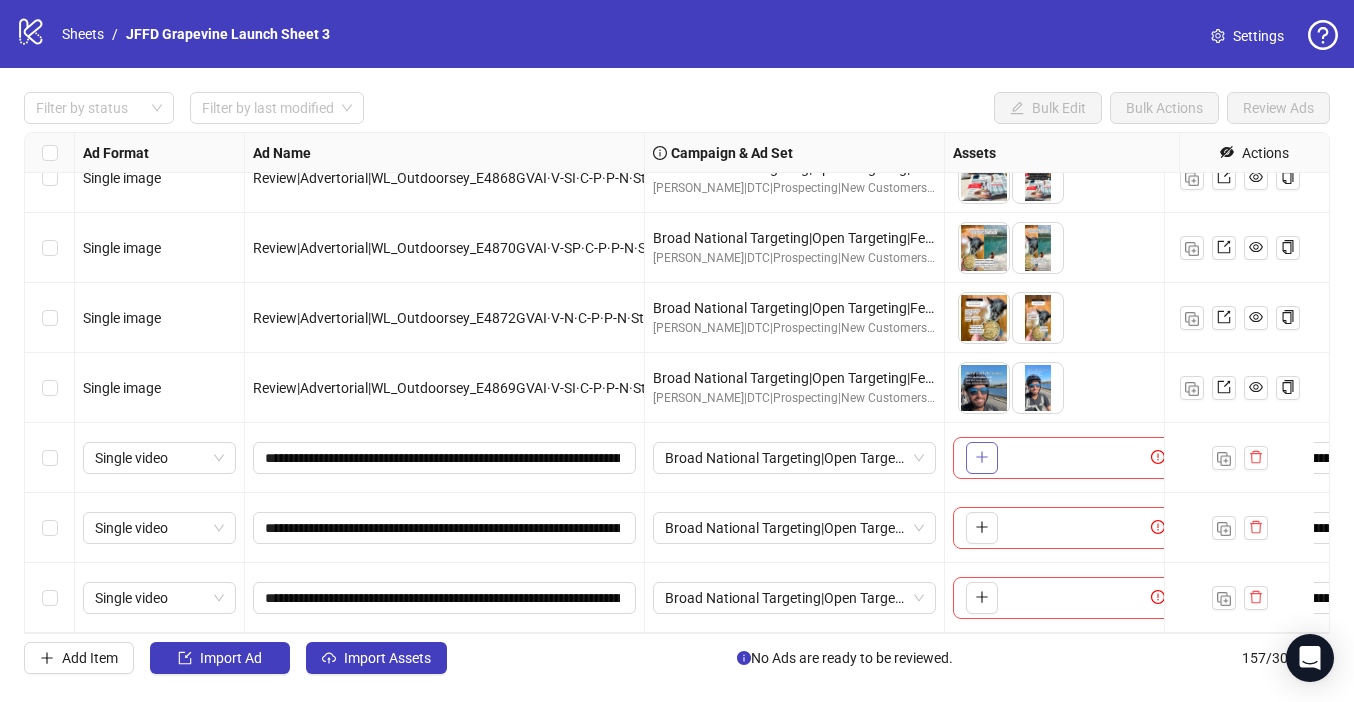click at bounding box center (982, 458) 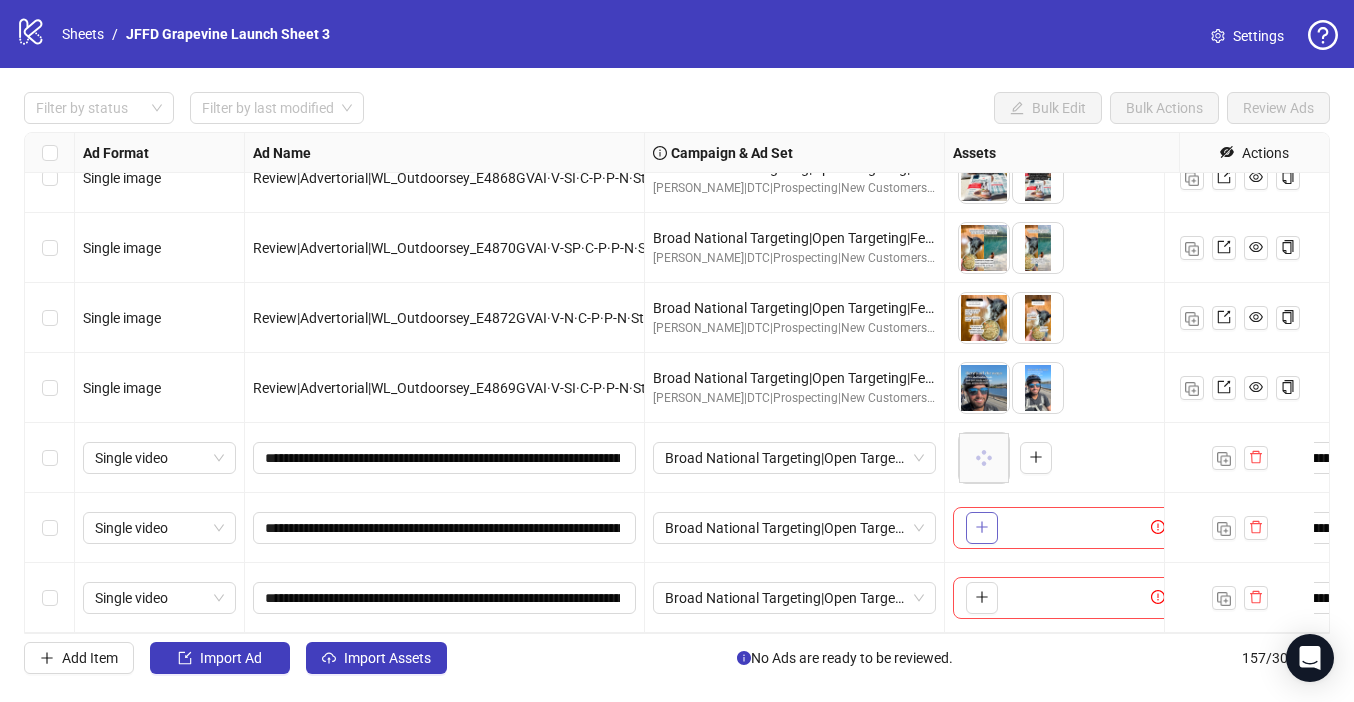 click at bounding box center [982, 528] 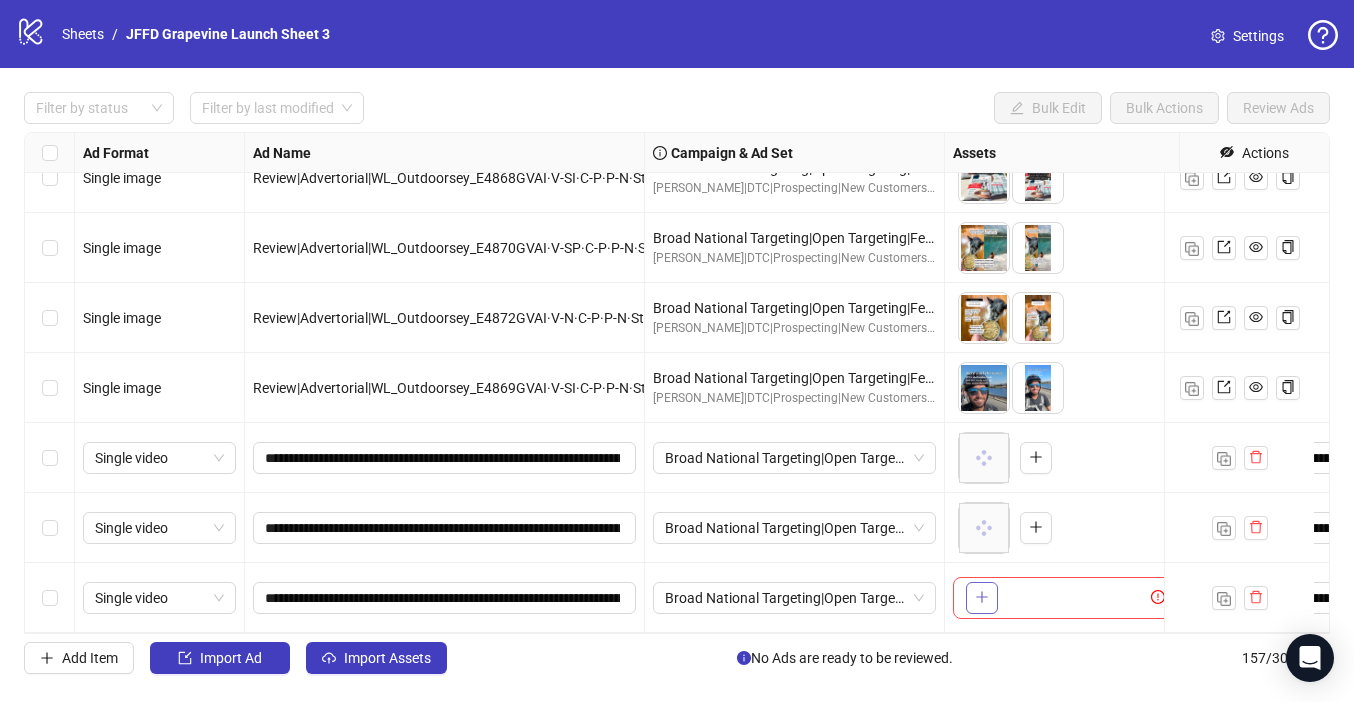 click at bounding box center (982, 598) 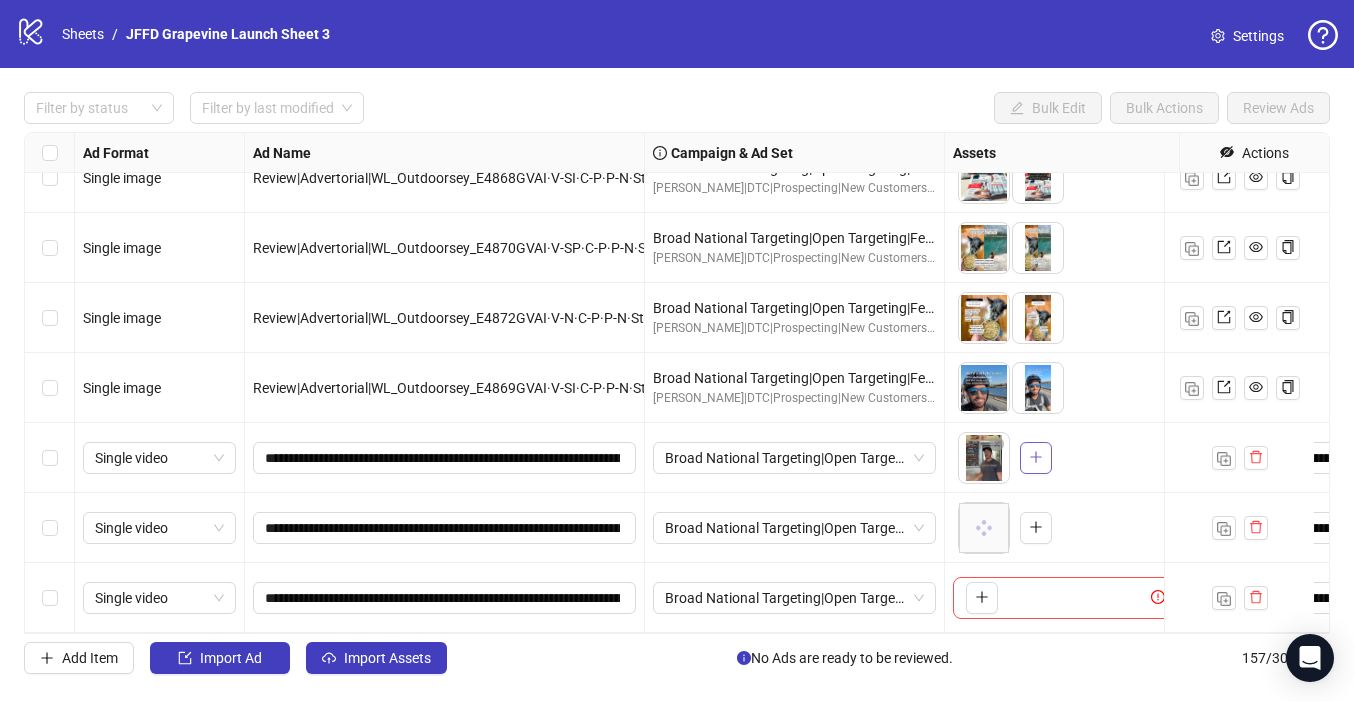 click at bounding box center (1036, 458) 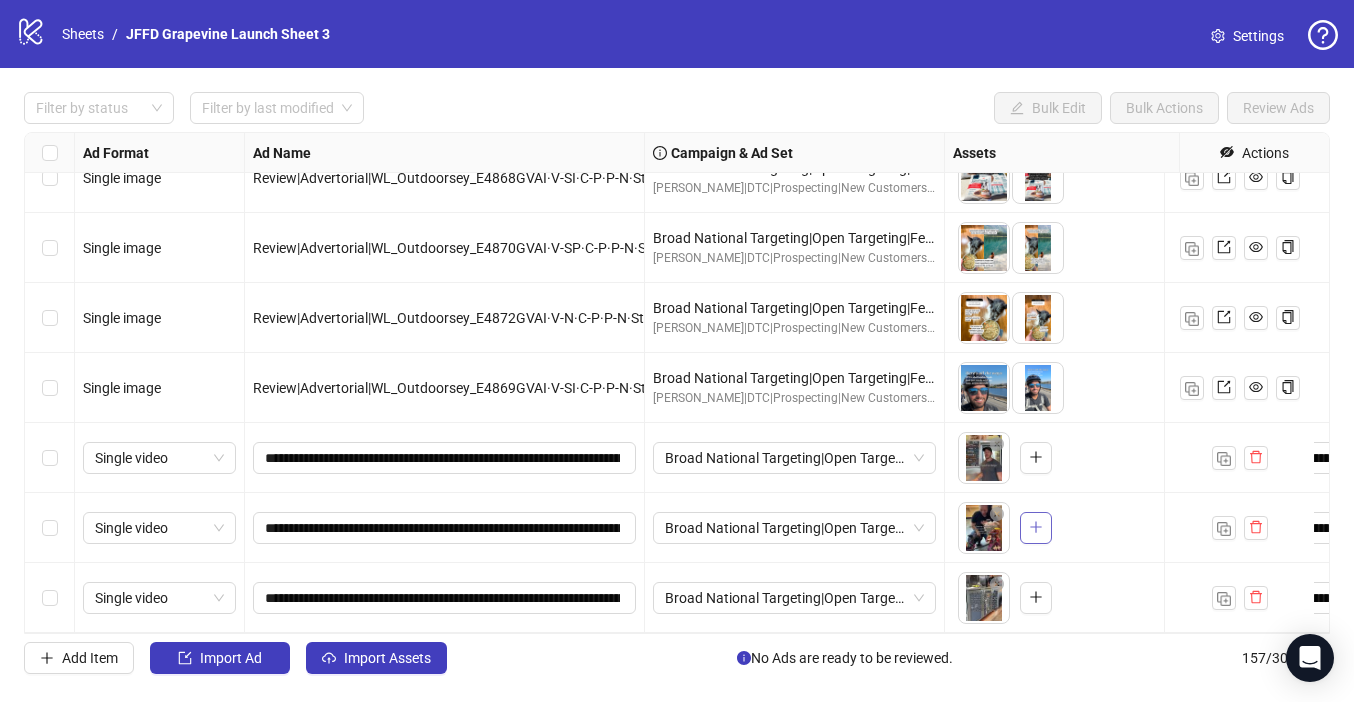 click at bounding box center [1036, 528] 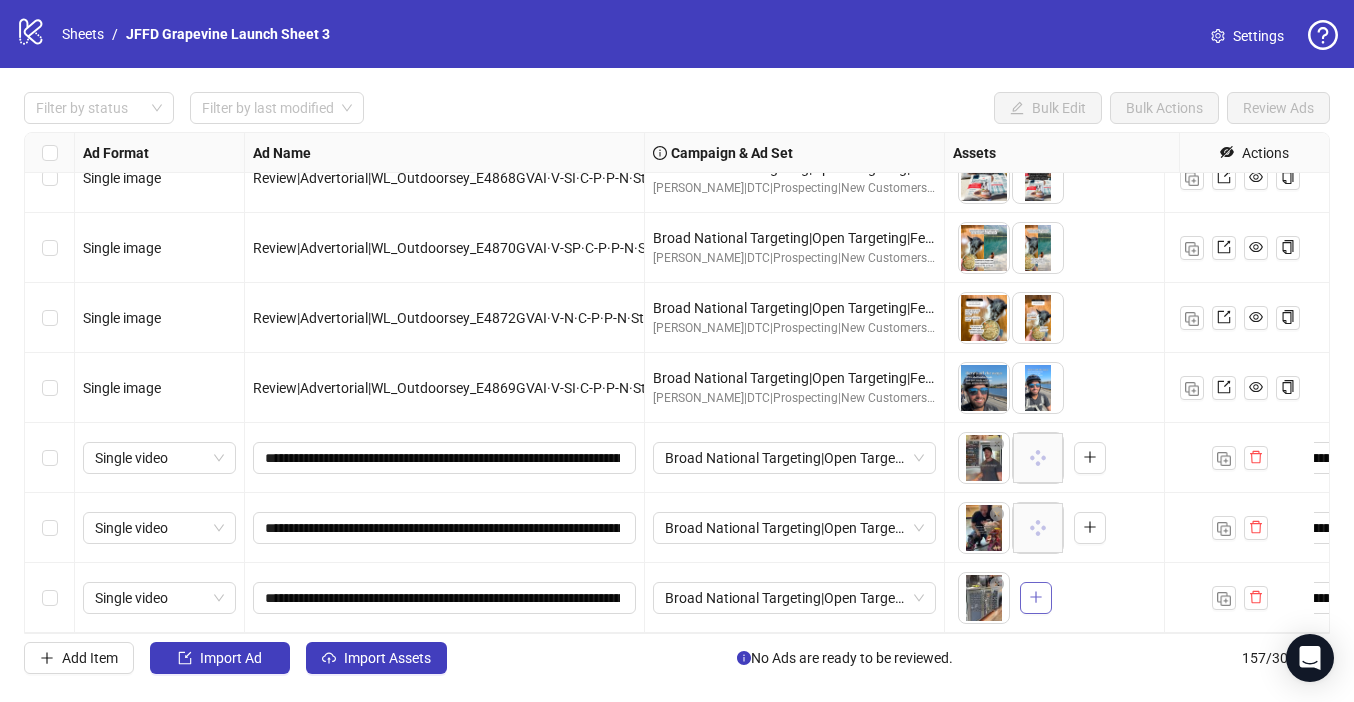 click at bounding box center (1036, 598) 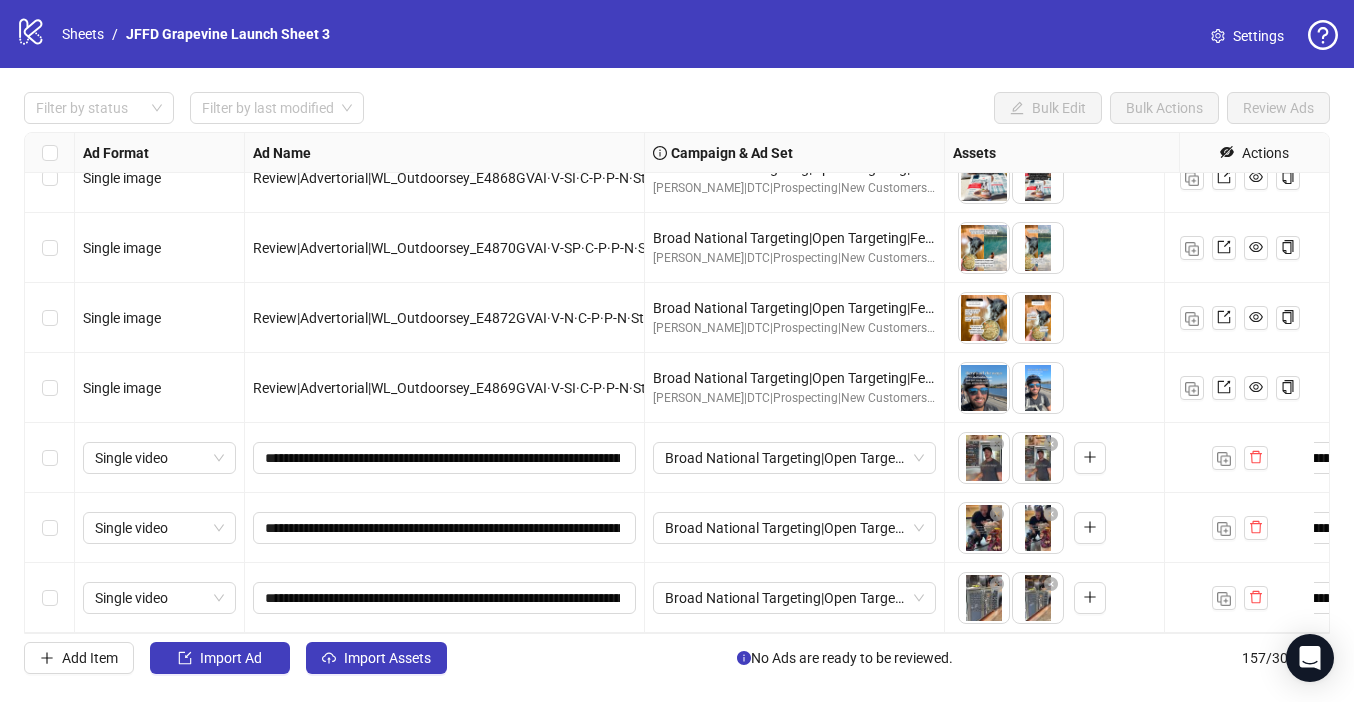 click on "Filter by status Filter by last modified Bulk Edit Bulk Actions Review Ads Ad Format Ad Name Campaign & Ad Set Assets Headlines Primary Texts Descriptions Page ID Instagram User ID Destination URL App Product Page ID Display URL Leadgen Form Product Set ID Call to Action Actions Single image Review|Advertorial|WL_Outdoorsey_E4867GVAI·V-SI·C-P·P-N·Static_1|MSA Outdoorsey Summer |Static|MSA	 Broad National Targeting|Open Targeting|FeedingCalculator|Outdoorsey|[PERSON_NAME]|DTC|Prospecting|New Customers|Grapevine|Outdoorsey|[PERSON_NAME]
To pick up a draggable item, press the space bar.
While dragging, use the arrow keys to move the item.
Press space again to drop the item in its new position, or press escape to cancel.
1 texts 1 texts Single image Review|Advertorial|WL_Outdoorsey_E4868GVAI·V-SI·C-P·P-N·Static_2|MSA Outdoorsey Summer |Static|MSA	 Broad National Targeting|Open Targeting|FeedingCalculator|Outdoorsey|[PERSON_NAME]|DTC|Prospecting|New Customers|Grapevine|Outdoorsey|[PERSON_NAME] 1 texts /" at bounding box center [677, 383] 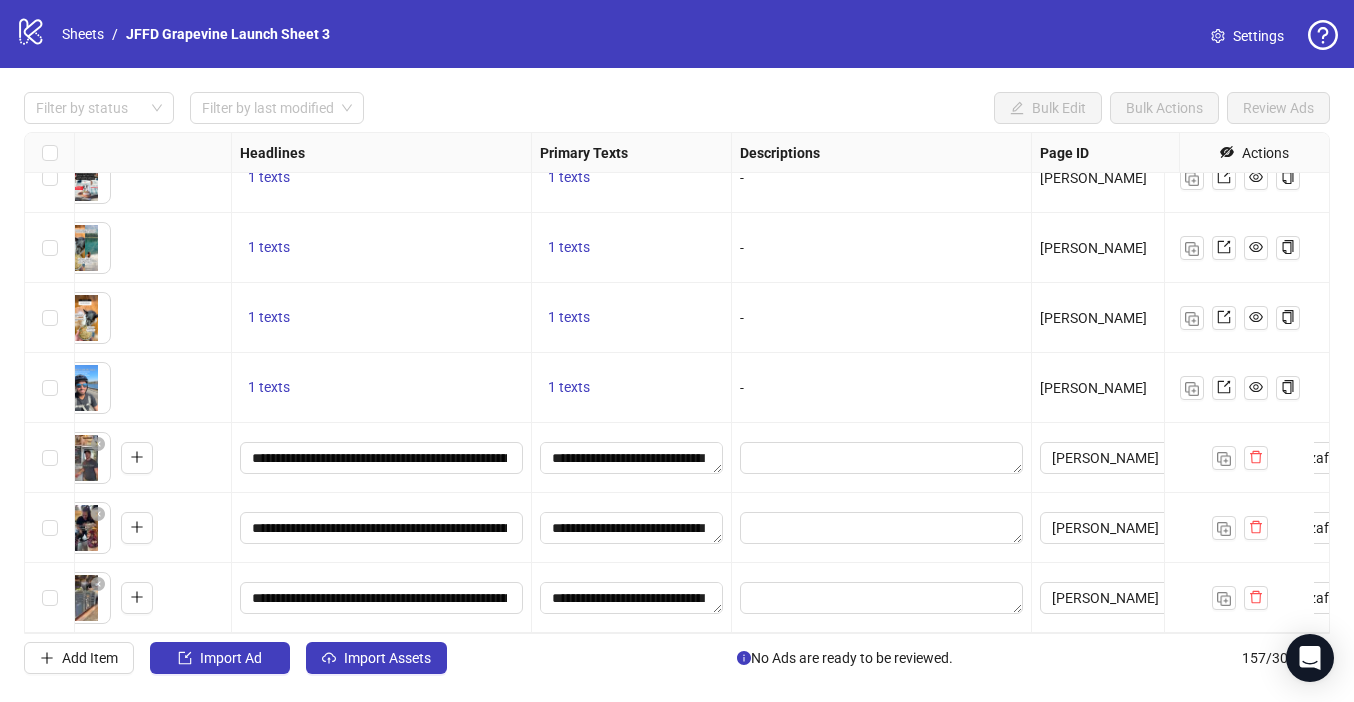 scroll, scrollTop: 10545, scrollLeft: 1705, axis: both 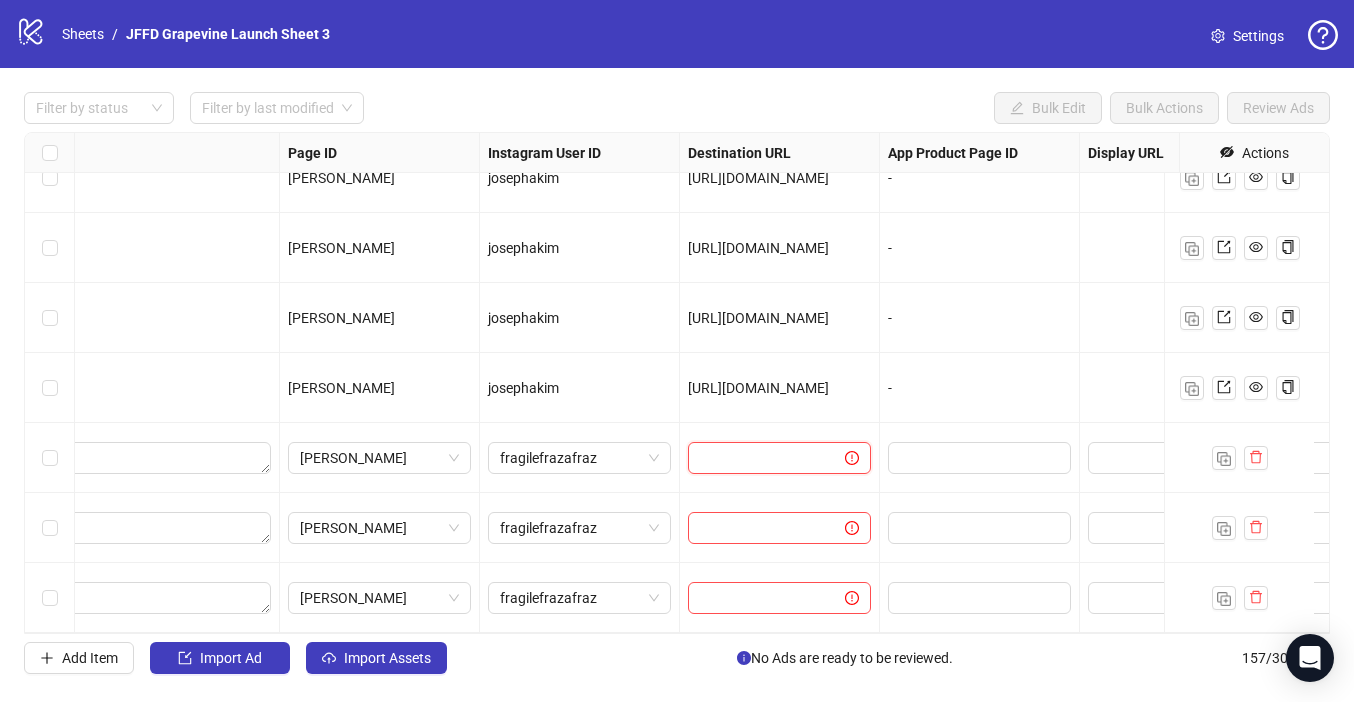 click at bounding box center [758, 458] 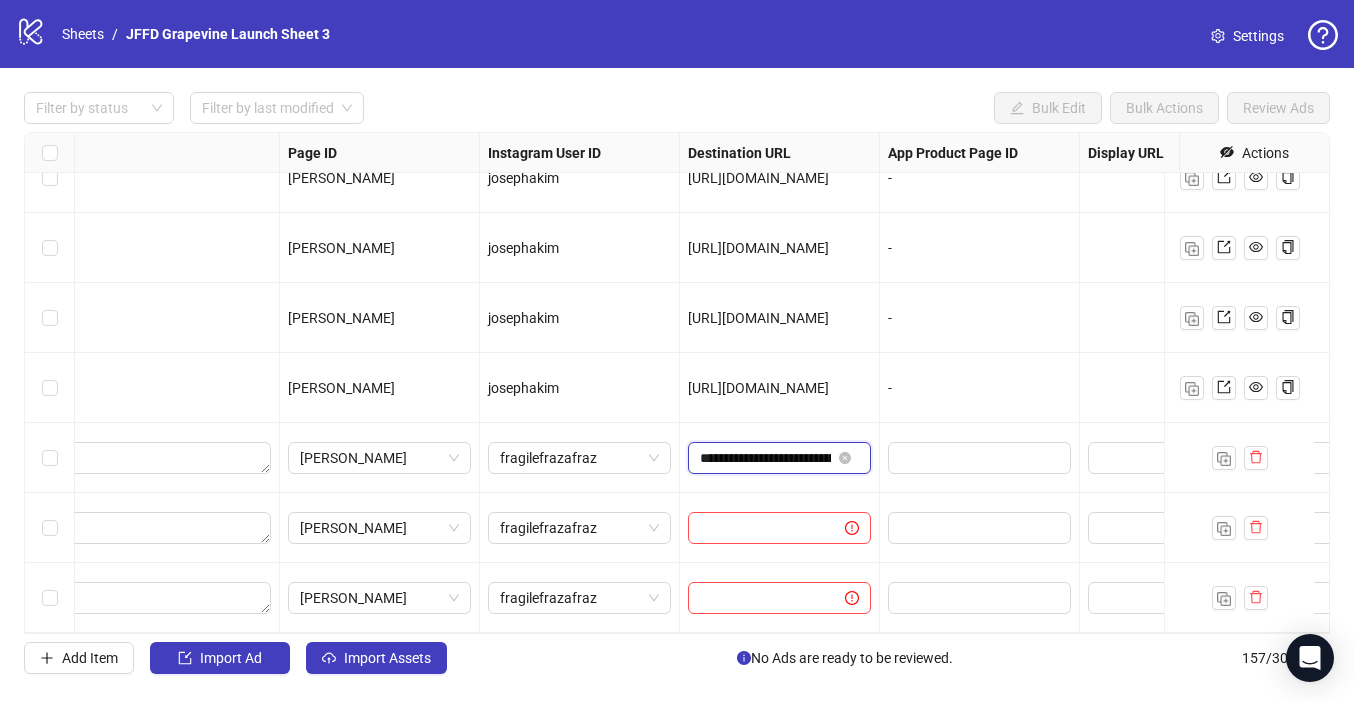 scroll, scrollTop: 0, scrollLeft: 641, axis: horizontal 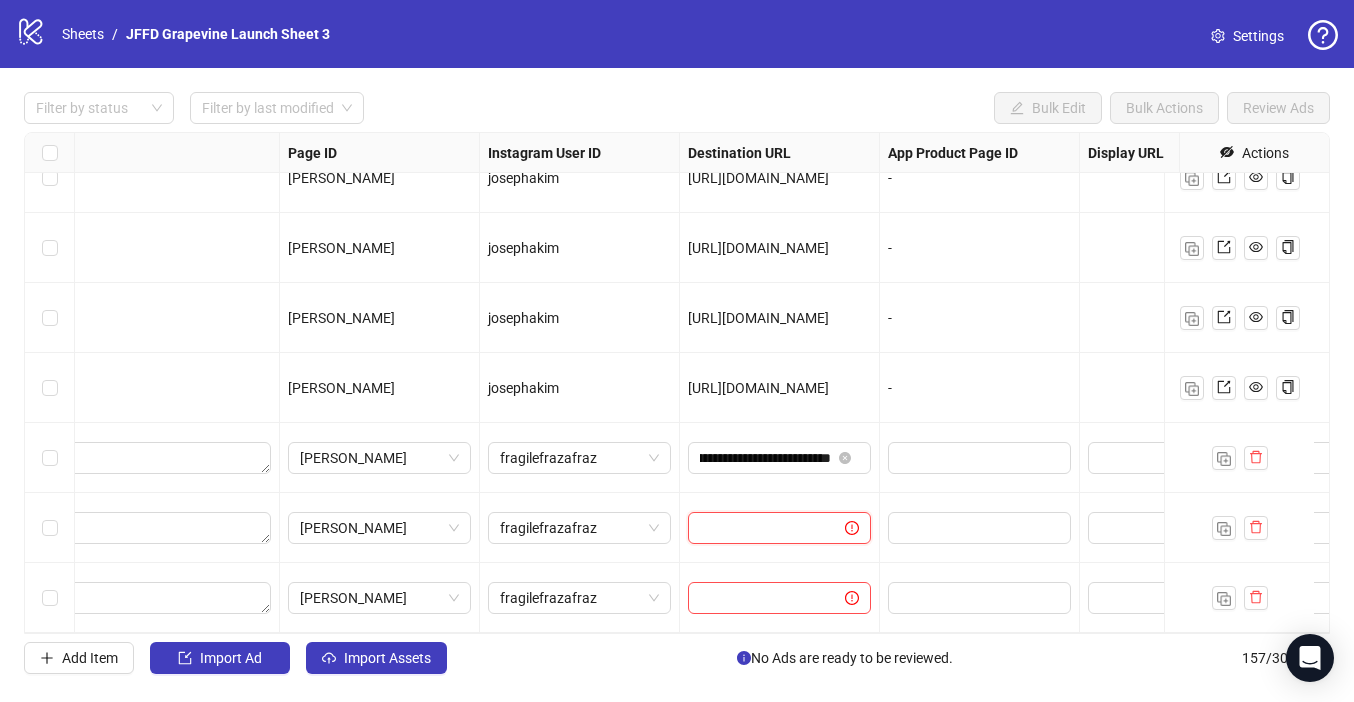 click at bounding box center (758, 528) 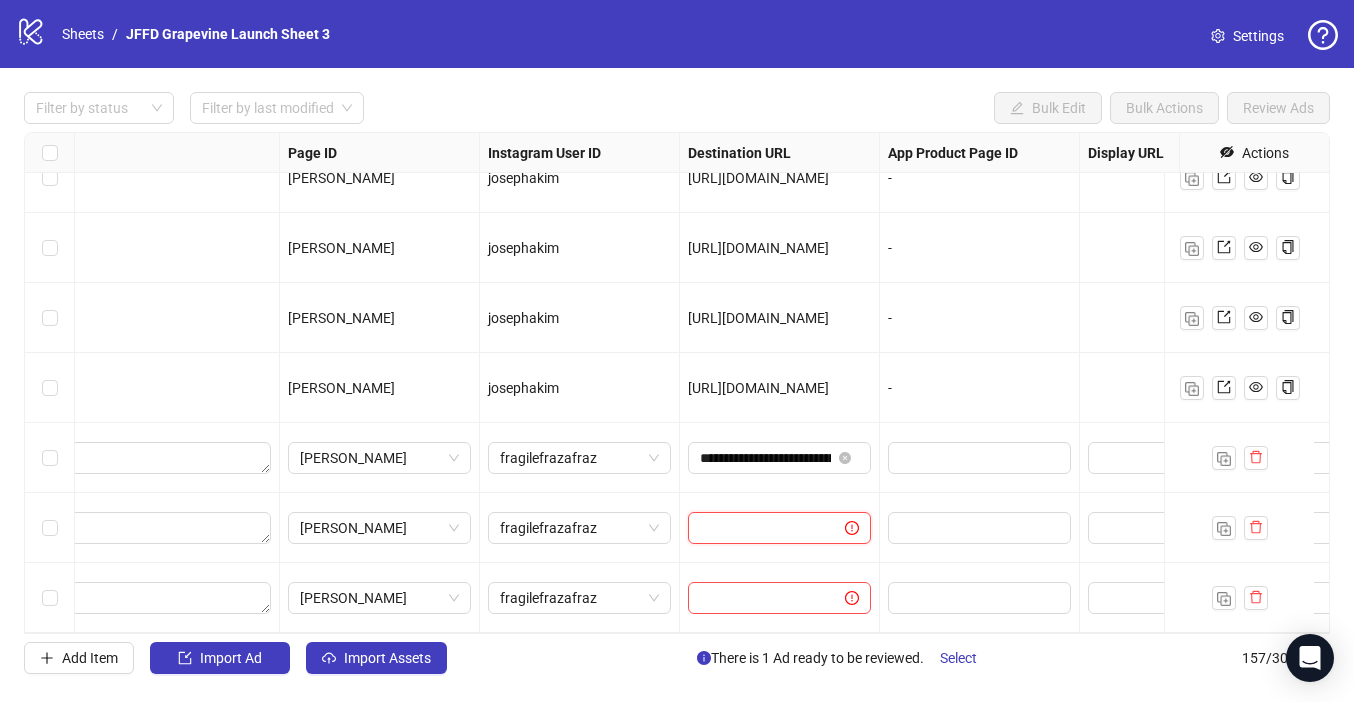 paste on "**********" 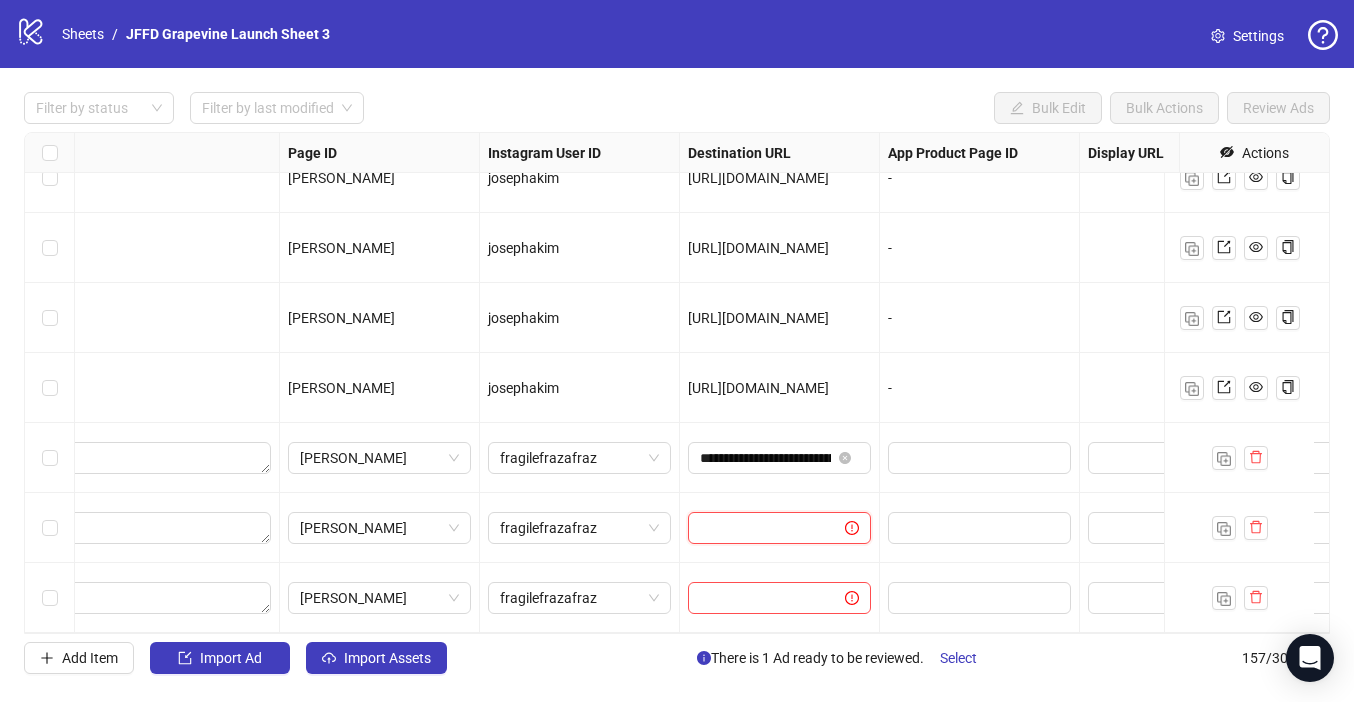 type on "**********" 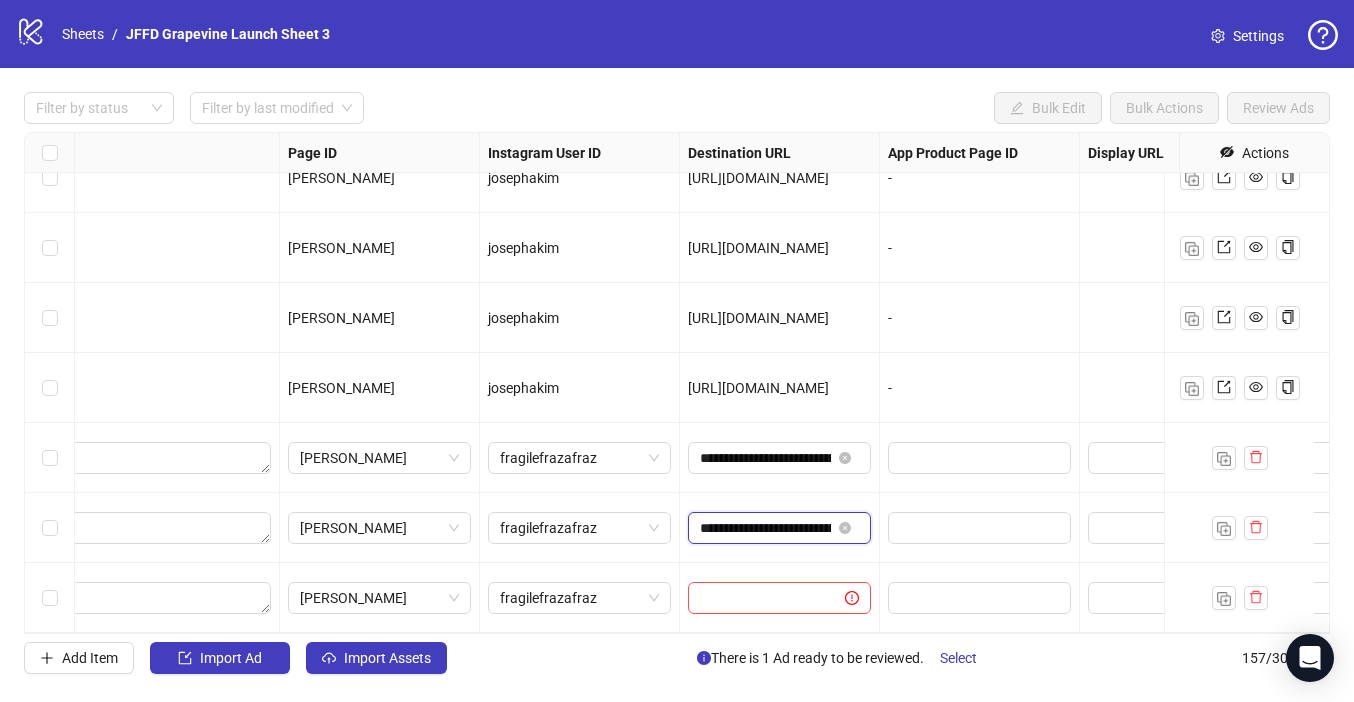 scroll, scrollTop: 0, scrollLeft: 641, axis: horizontal 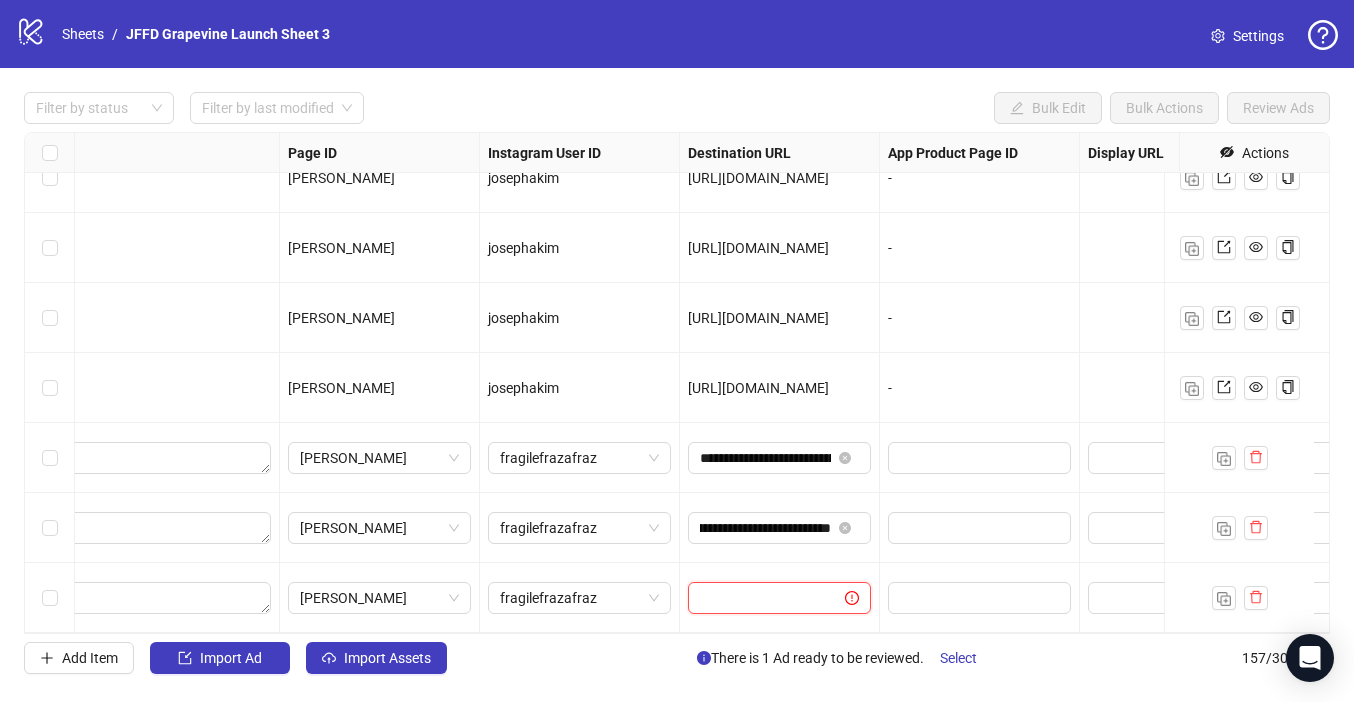 click at bounding box center (758, 598) 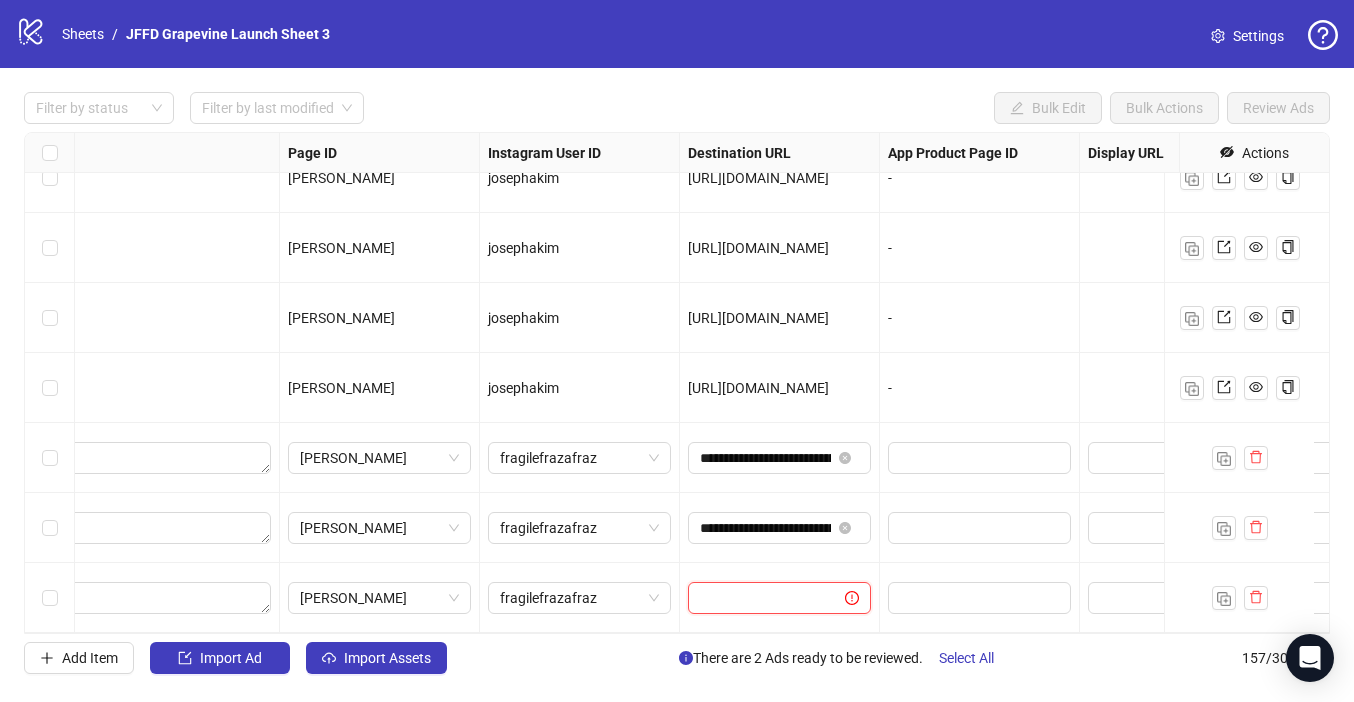 paste on "**********" 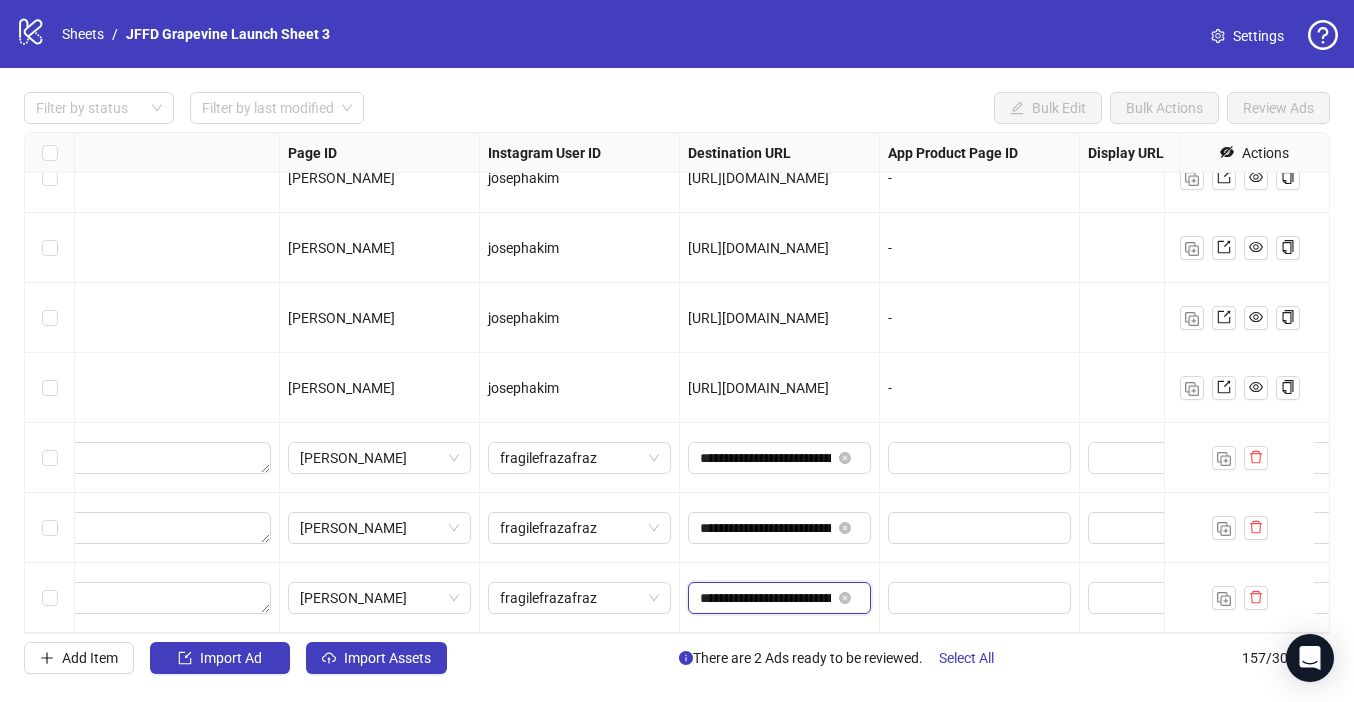 scroll, scrollTop: 0, scrollLeft: 641, axis: horizontal 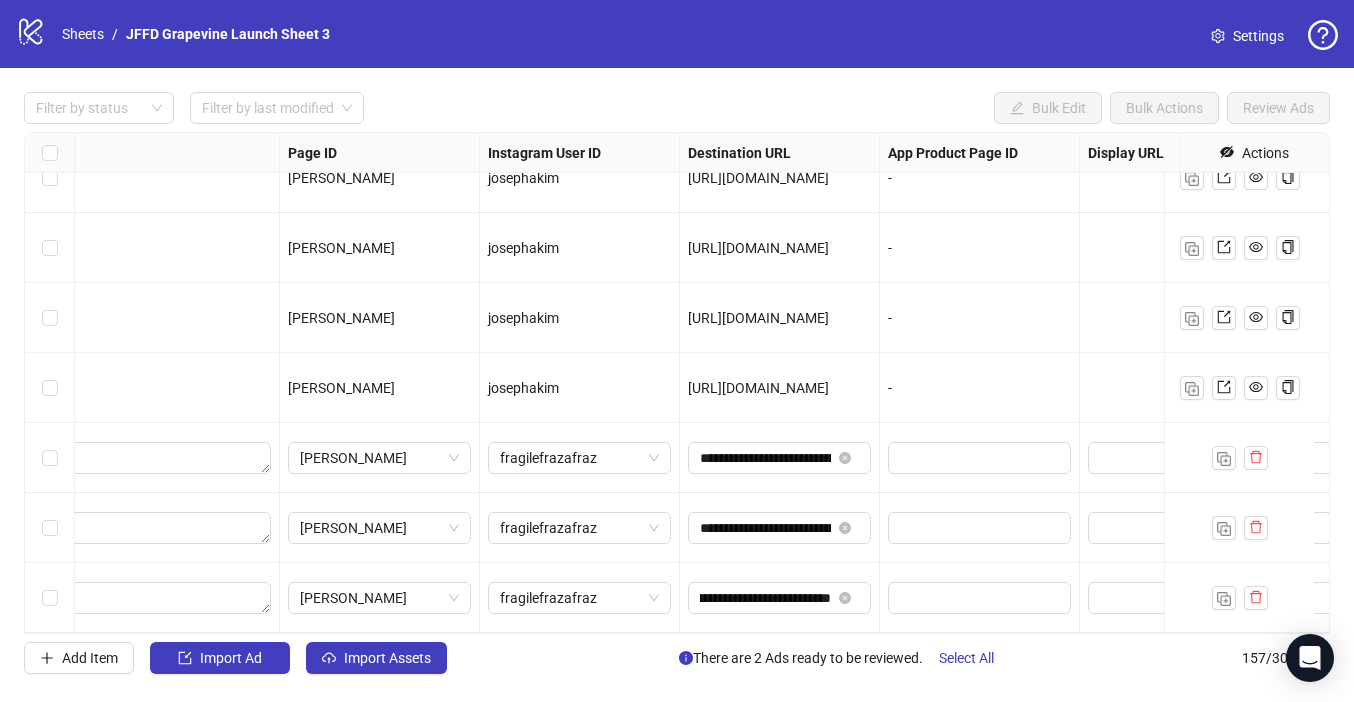 click on "Filter by status Filter by last modified Bulk Edit Bulk Actions Review Ads Ad Format Ad Name Campaign & Ad Set Assets Headlines Primary Texts Descriptions Page ID Instagram User ID Destination URL App Product Page ID Display URL Leadgen Form Product Set ID Call to Action Actions 1 texts - [PERSON_NAME] [URL][DOMAIN_NAME] - - - 1 texts - [PERSON_NAME] [URL][DOMAIN_NAME] - - - 1 texts - [PERSON_NAME] [URL][DOMAIN_NAME] - - - 1 texts - [PERSON_NAME] [URL][DOMAIN_NAME] - - - 1 texts - [PERSON_NAME] [URL][DOMAIN_NAME] - - - [PERSON_NAME] fragilefrazafraz - - - /" at bounding box center (677, 383) 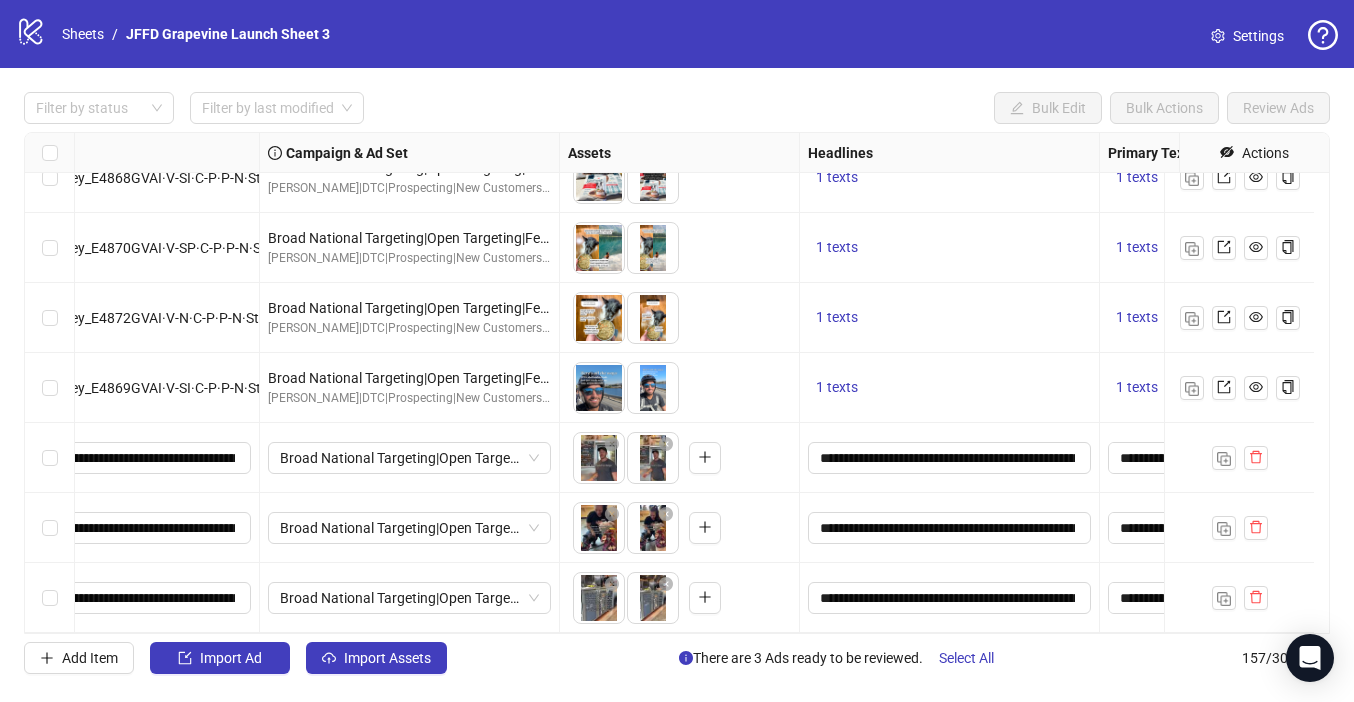 scroll, scrollTop: 10545, scrollLeft: 0, axis: vertical 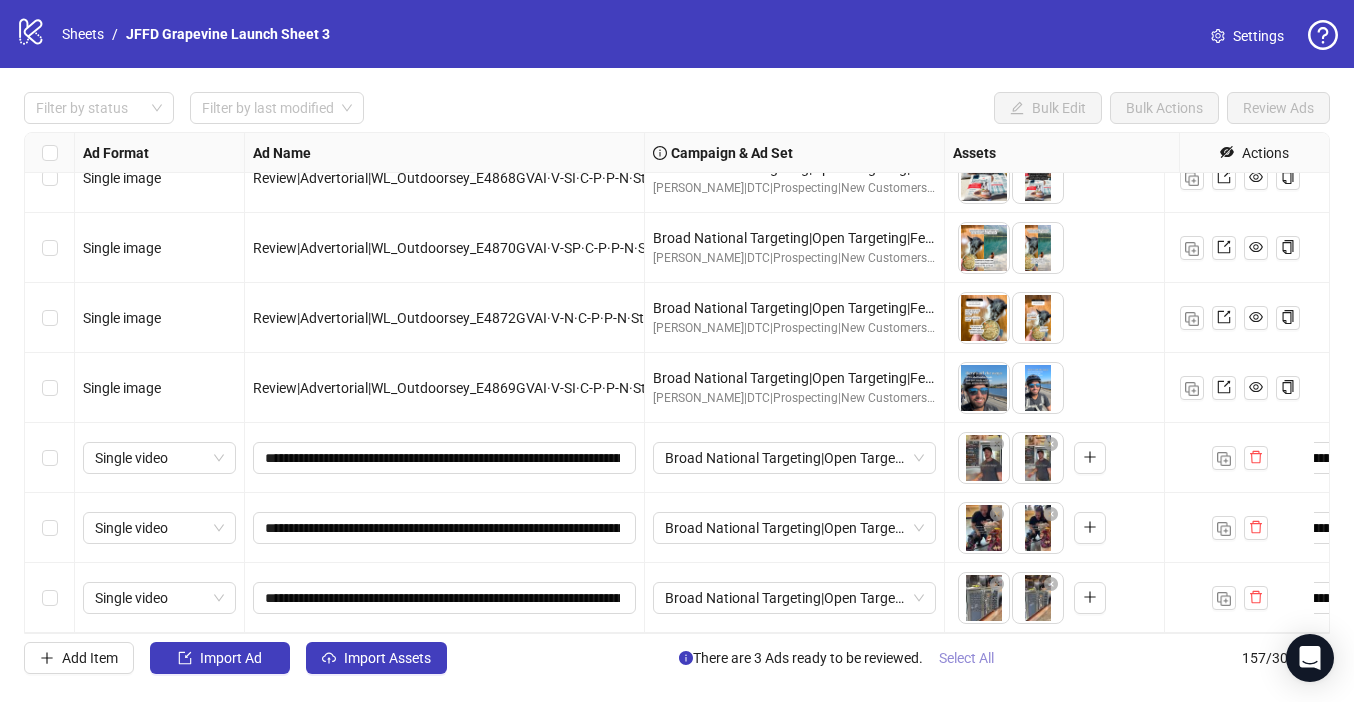 click on "Select All" at bounding box center [966, 658] 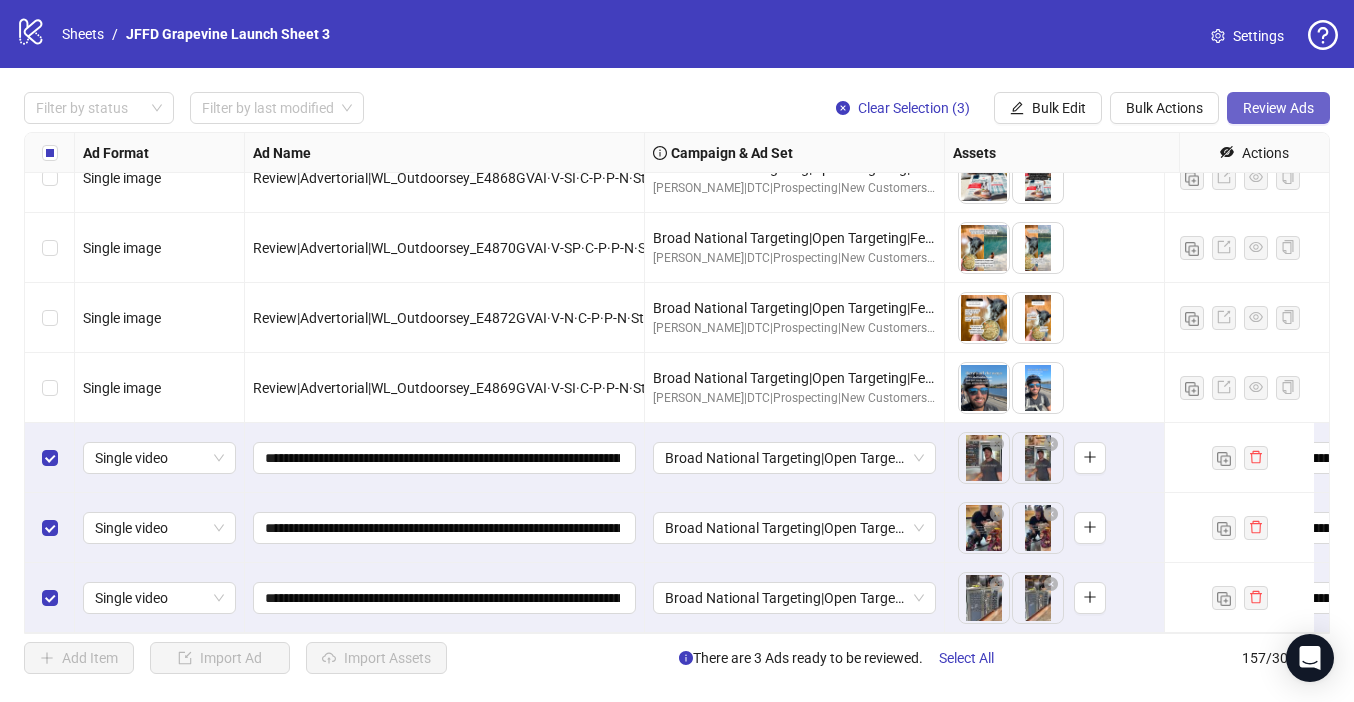 click on "Review Ads" at bounding box center (1278, 108) 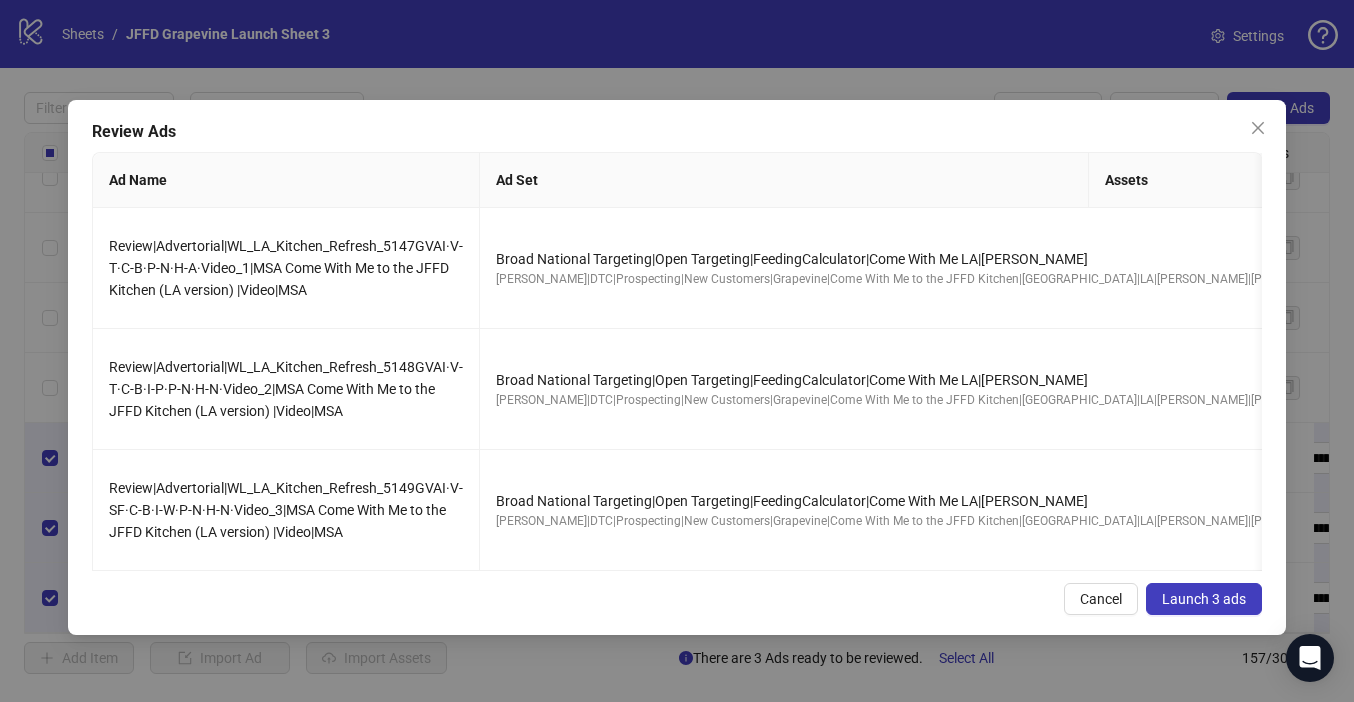 click on "Launch 3 ads" at bounding box center (1204, 599) 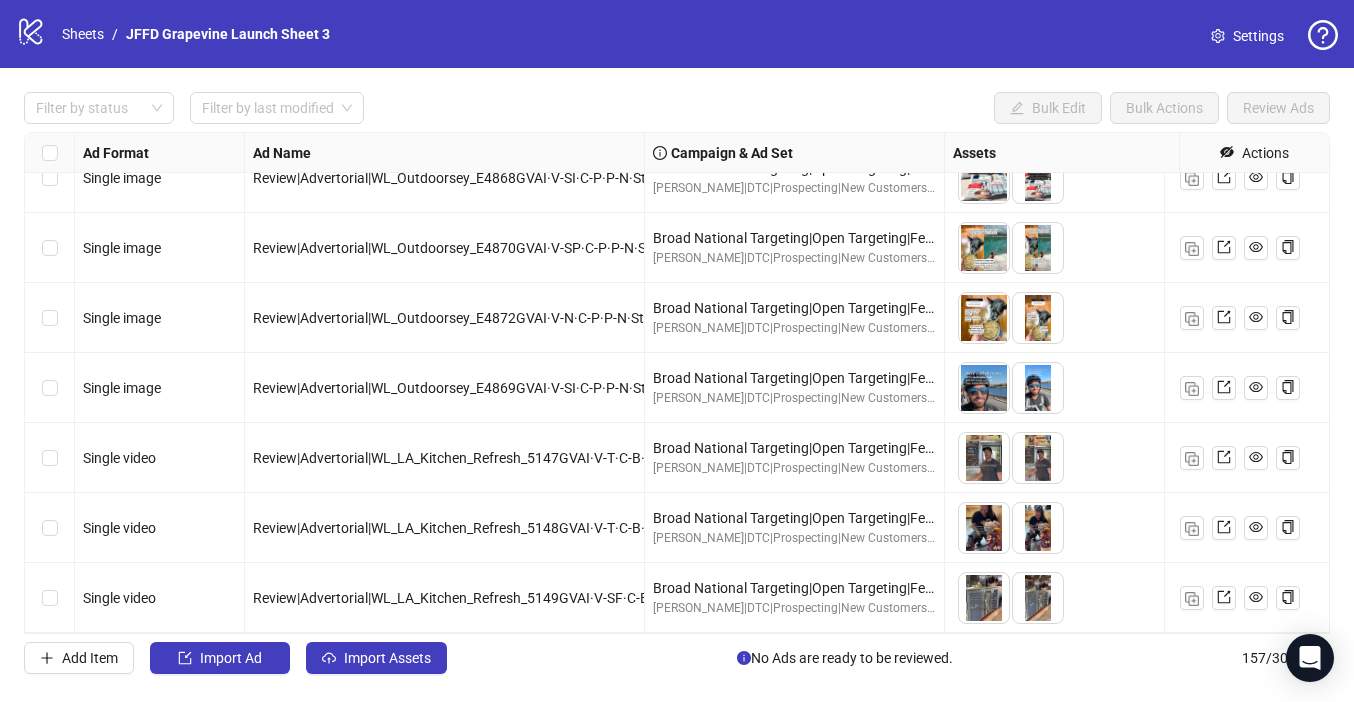 click on "Filter by status Filter by last modified Bulk Edit Bulk Actions Review Ads Ad Format Ad Name Campaign & Ad Set Assets Headlines Primary Texts Descriptions Page ID Instagram User ID Destination URL App Product Page ID Display URL Leadgen Form Product Set ID Call to Action Actions Single image Review|Advertorial|WL_Outdoorsey_E4867GVAI·V-SI·C-P·P-N·Static_1|MSA Outdoorsey Summer |Static|MSA	 Broad National Targeting|Open Targeting|FeedingCalculator|Outdoorsey|[PERSON_NAME]|DTC|Prospecting|New Customers|Grapevine|Outdoorsey|[PERSON_NAME]
To pick up a draggable item, press the space bar.
While dragging, use the arrow keys to move the item.
Press space again to drop the item in its new position, or press escape to cancel.
1 texts 1 texts Single image Review|Advertorial|WL_Outdoorsey_E4868GVAI·V-SI·C-P·P-N·Static_2|MSA Outdoorsey Summer |Static|MSA	 Broad National Targeting|Open Targeting|FeedingCalculator|Outdoorsey|[PERSON_NAME]|DTC|Prospecting|New Customers|Grapevine|Outdoorsey|[PERSON_NAME] 1 texts /" at bounding box center (677, 383) 